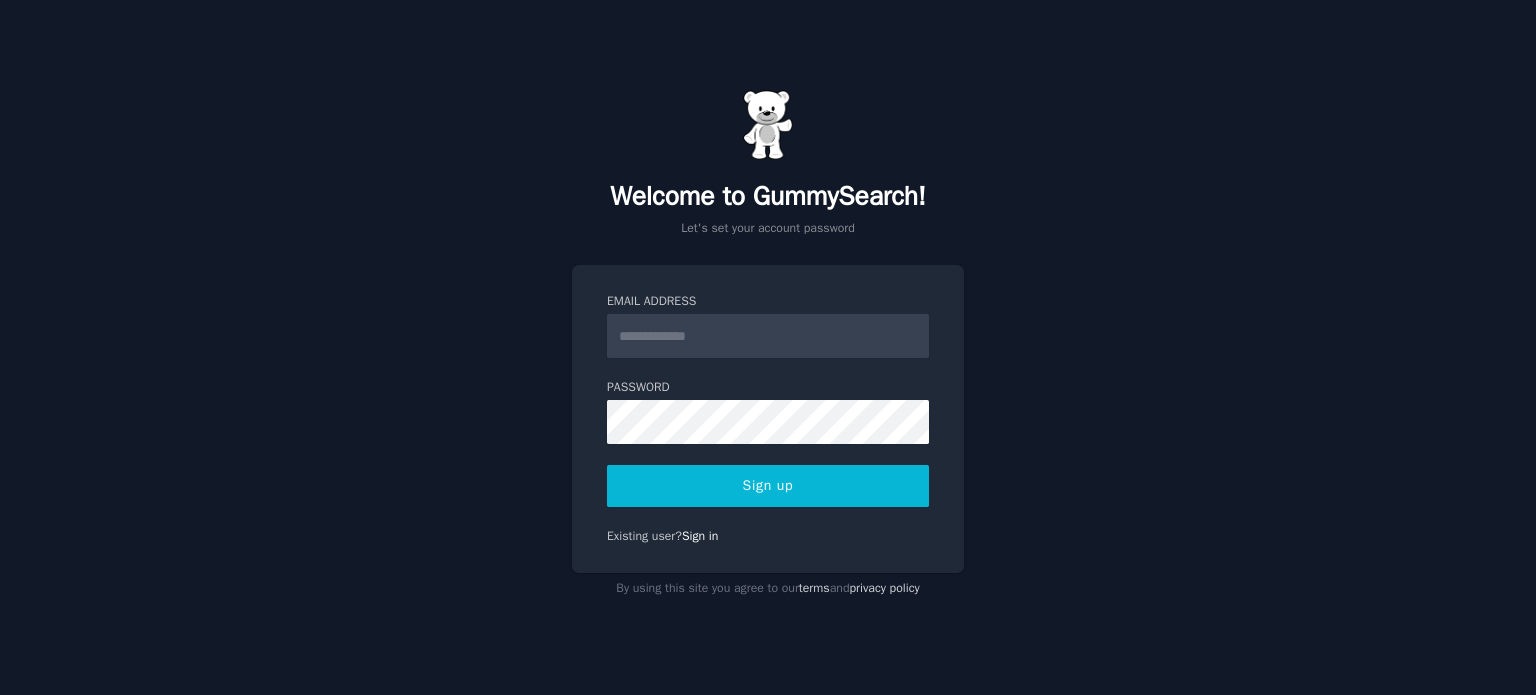 scroll, scrollTop: 0, scrollLeft: 0, axis: both 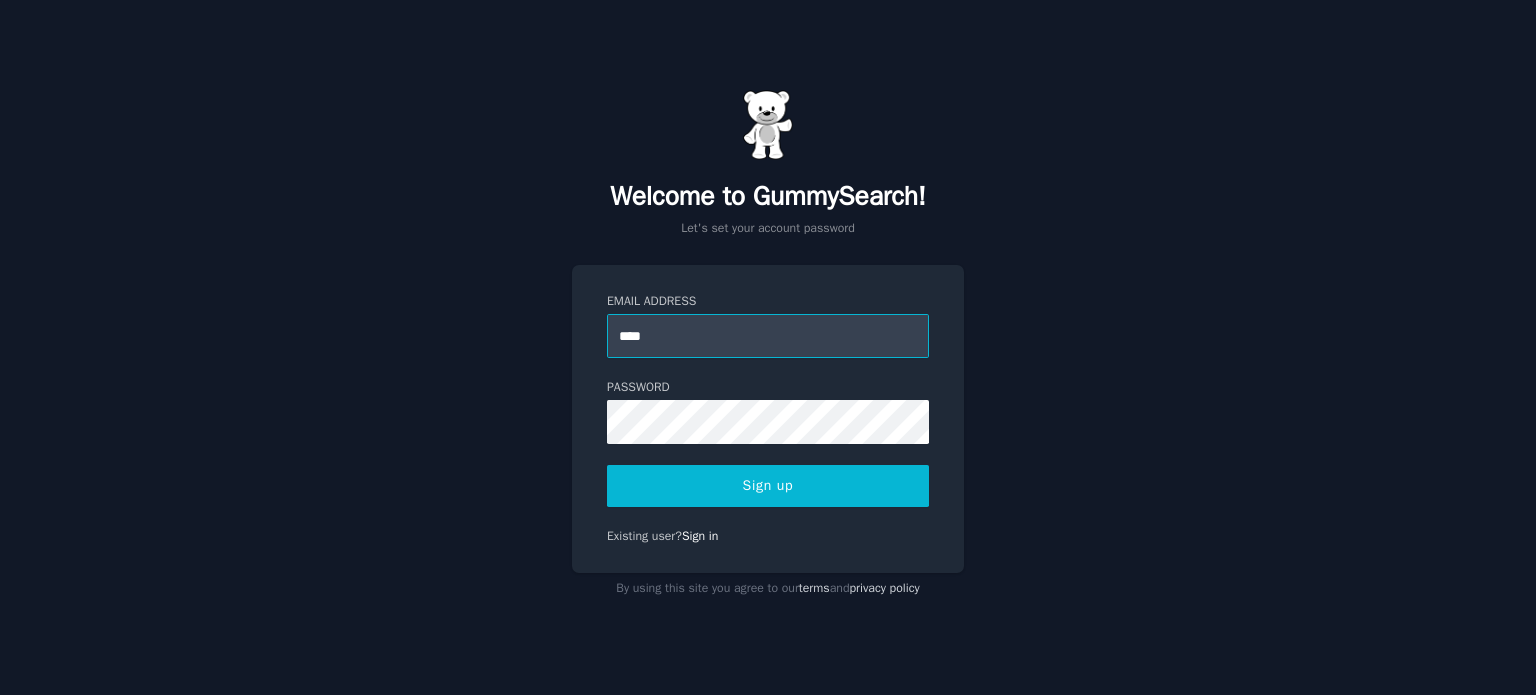 click on "****" at bounding box center [768, 336] 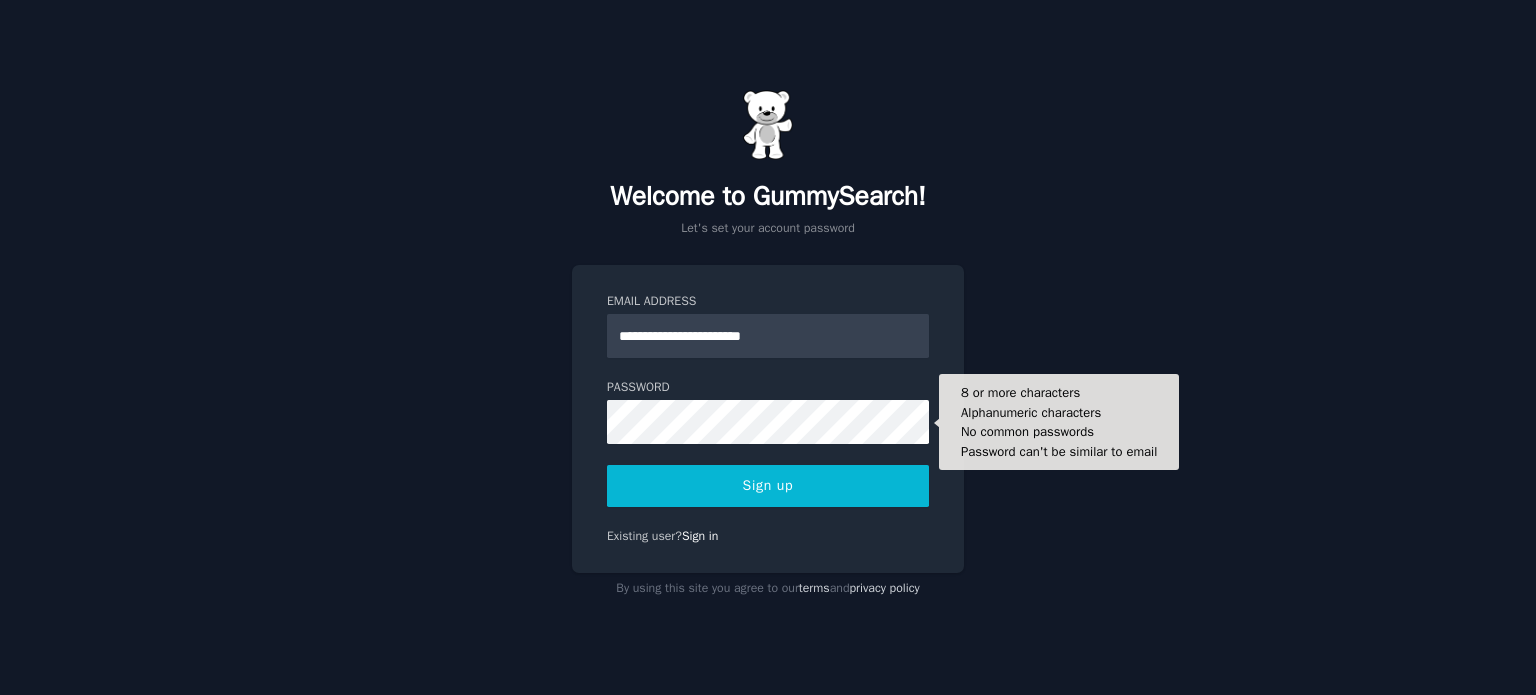 type 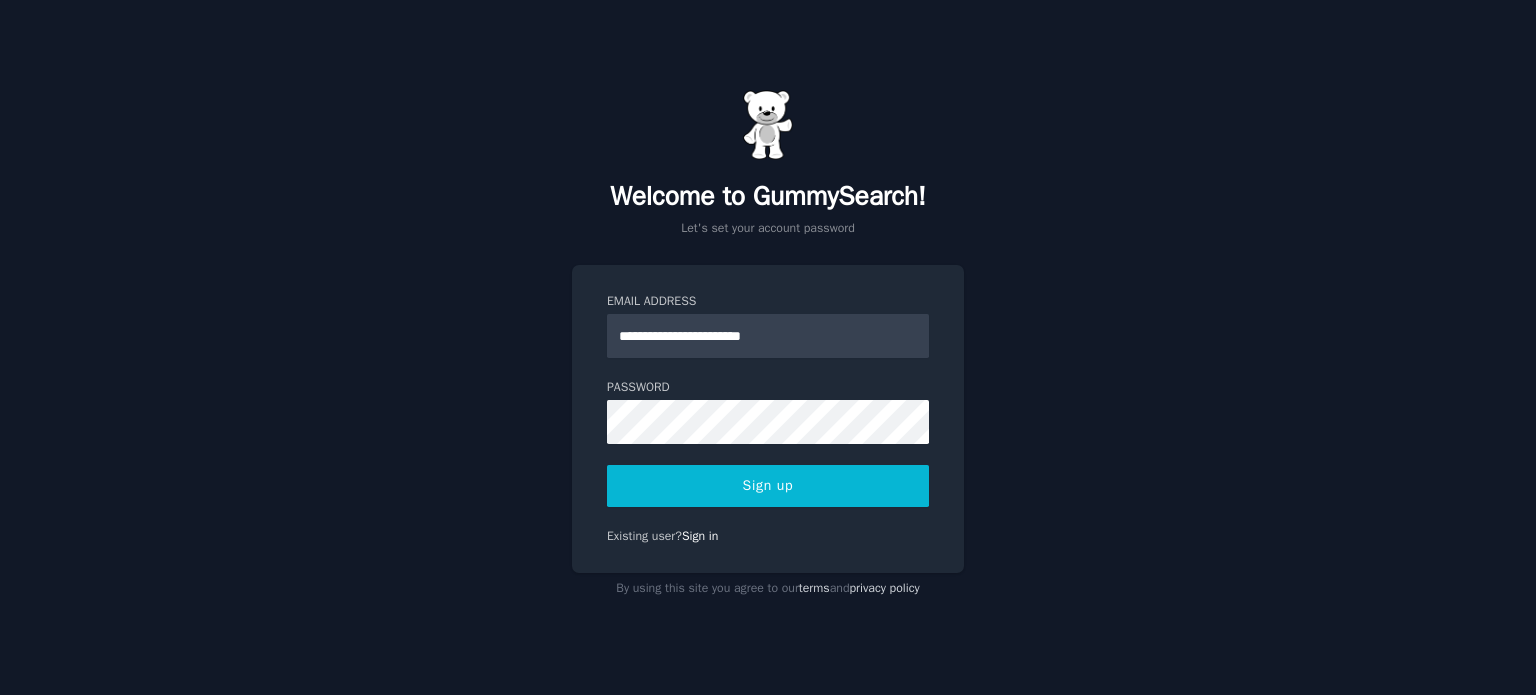 click on "Sign up" at bounding box center [768, 486] 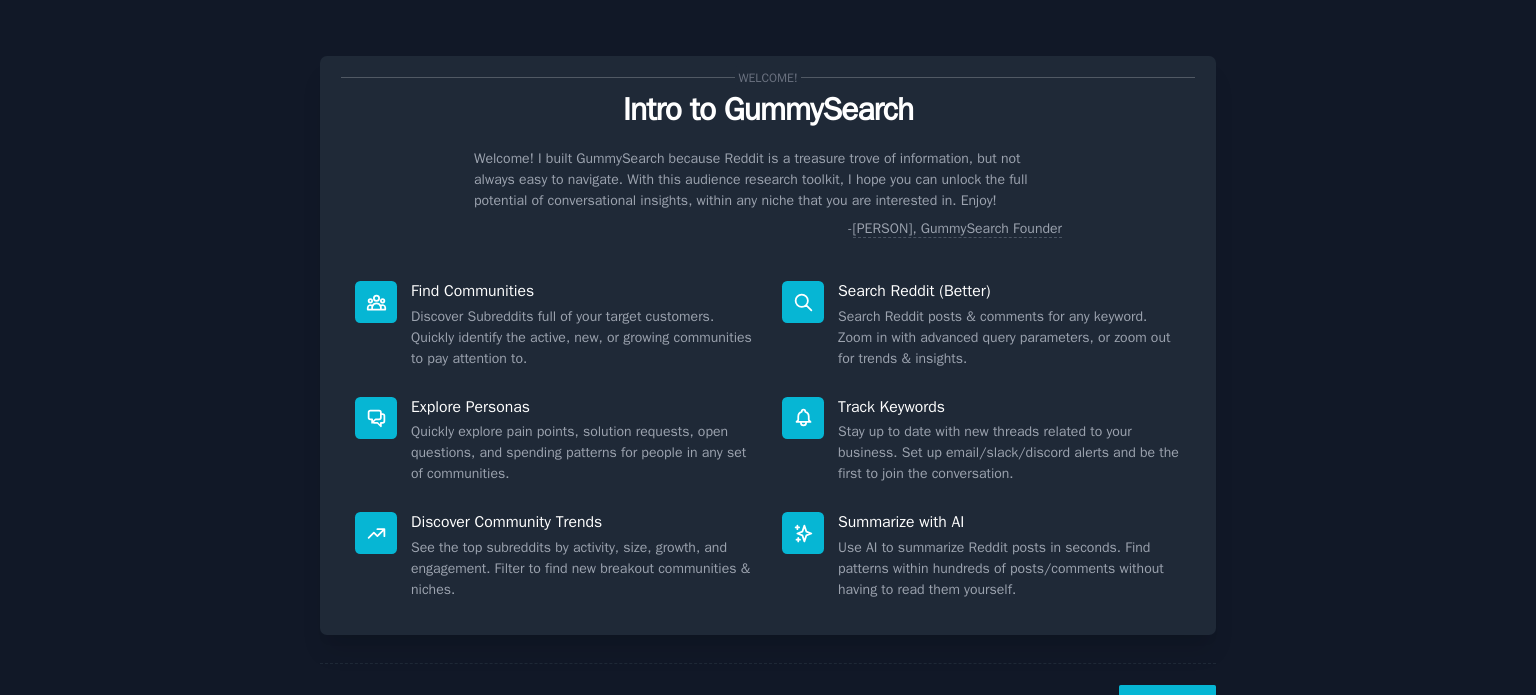 scroll, scrollTop: 0, scrollLeft: 0, axis: both 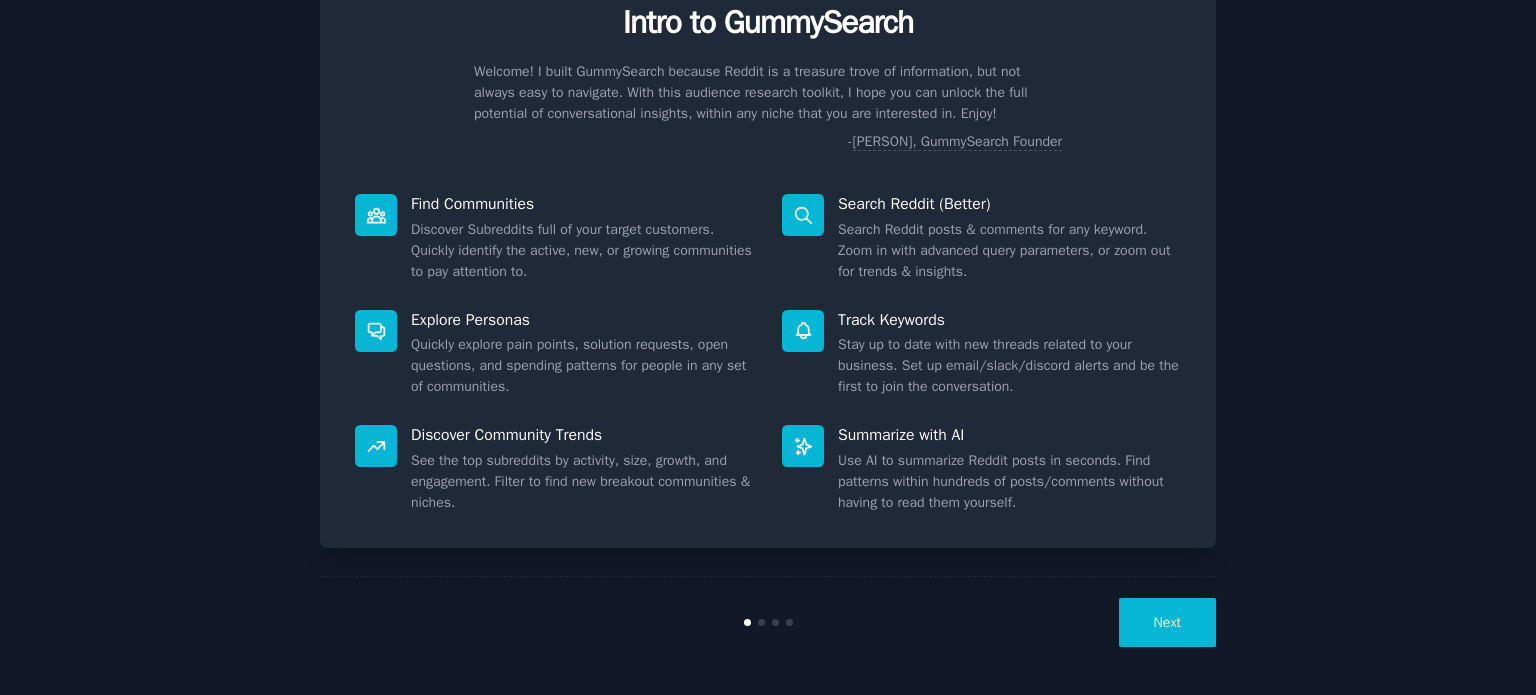 click on "Next" at bounding box center [1167, 622] 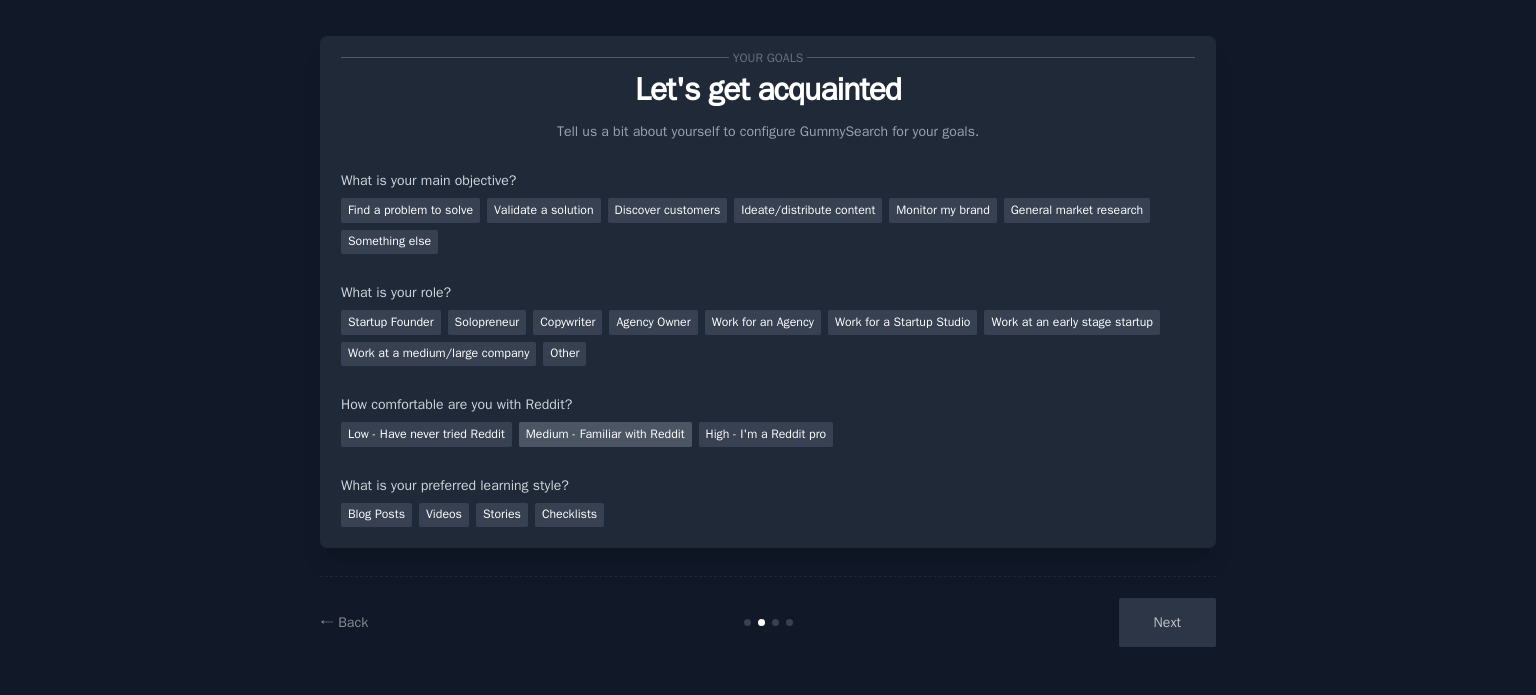 click on "Medium - Familiar with Reddit" at bounding box center [605, 434] 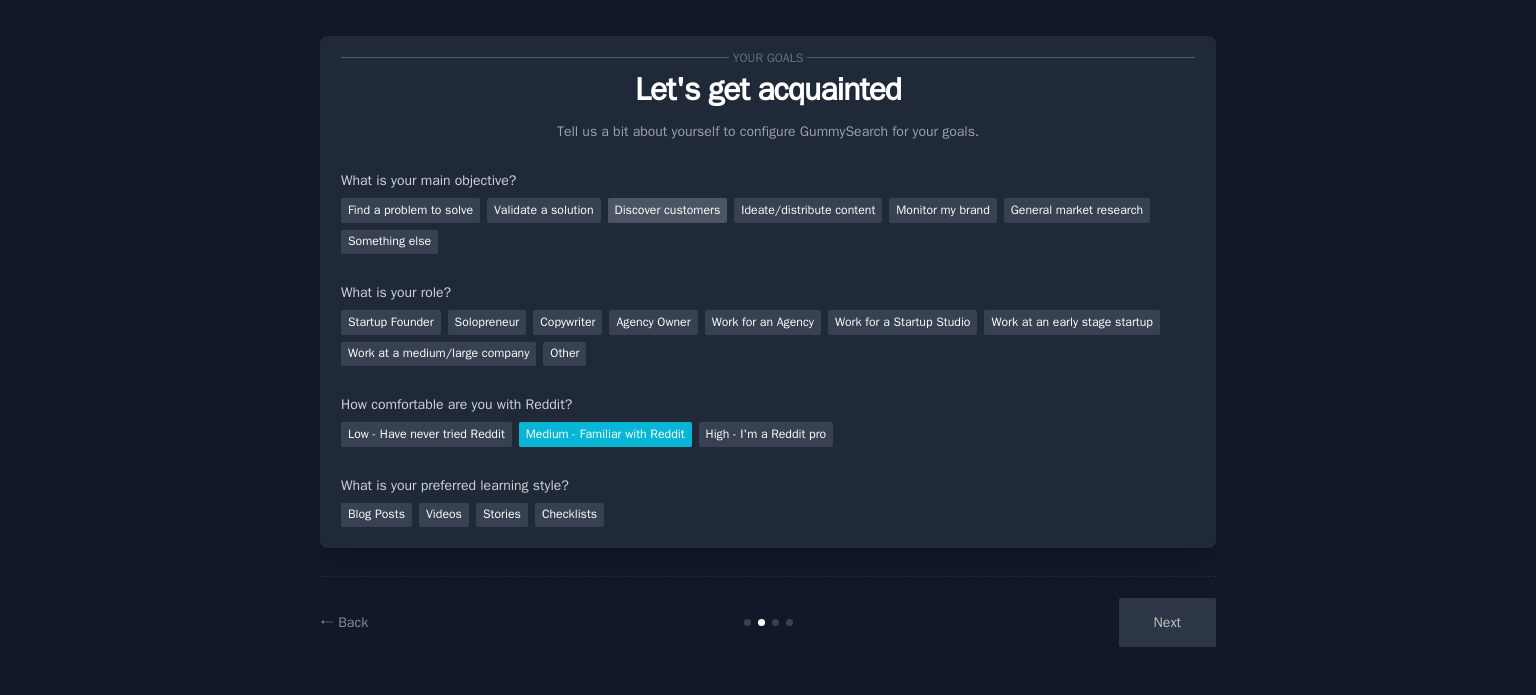 click on "Discover customers" at bounding box center [668, 210] 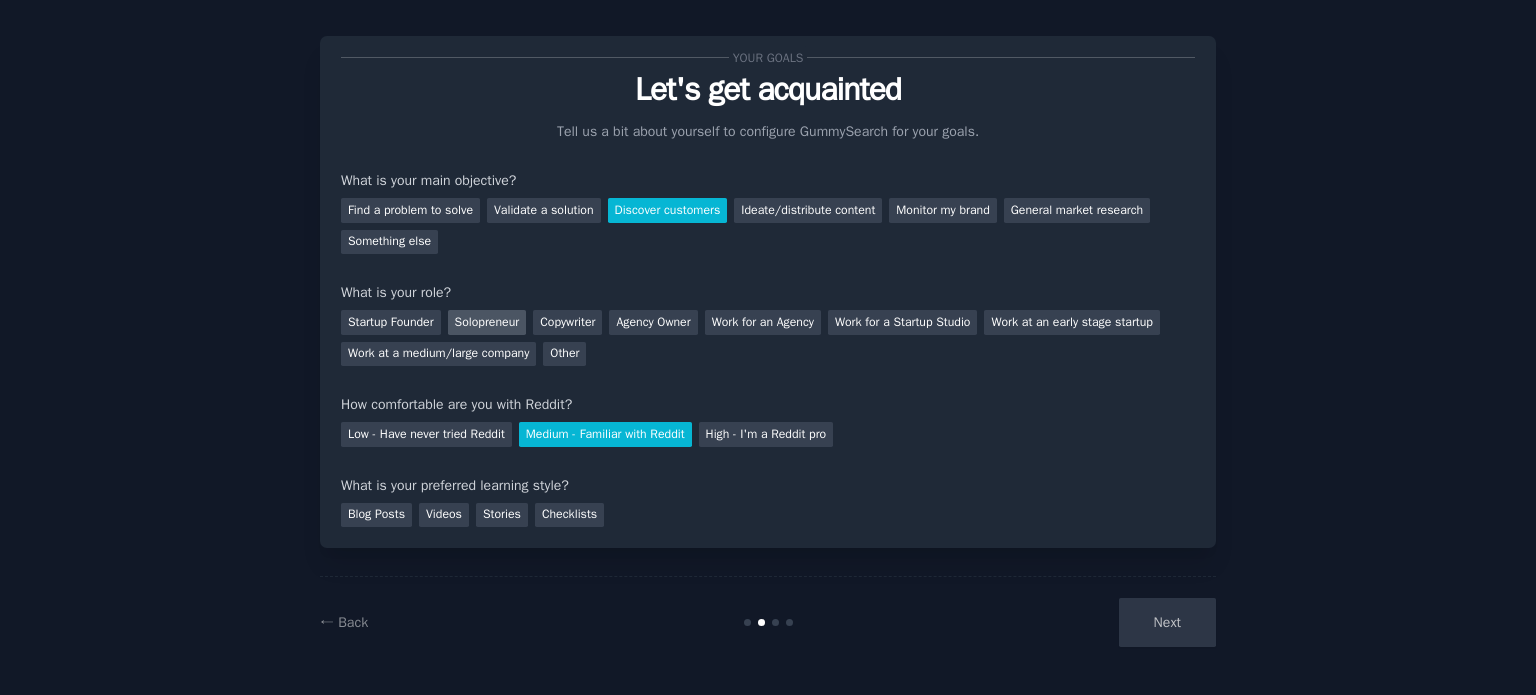 click on "Solopreneur" at bounding box center [487, 322] 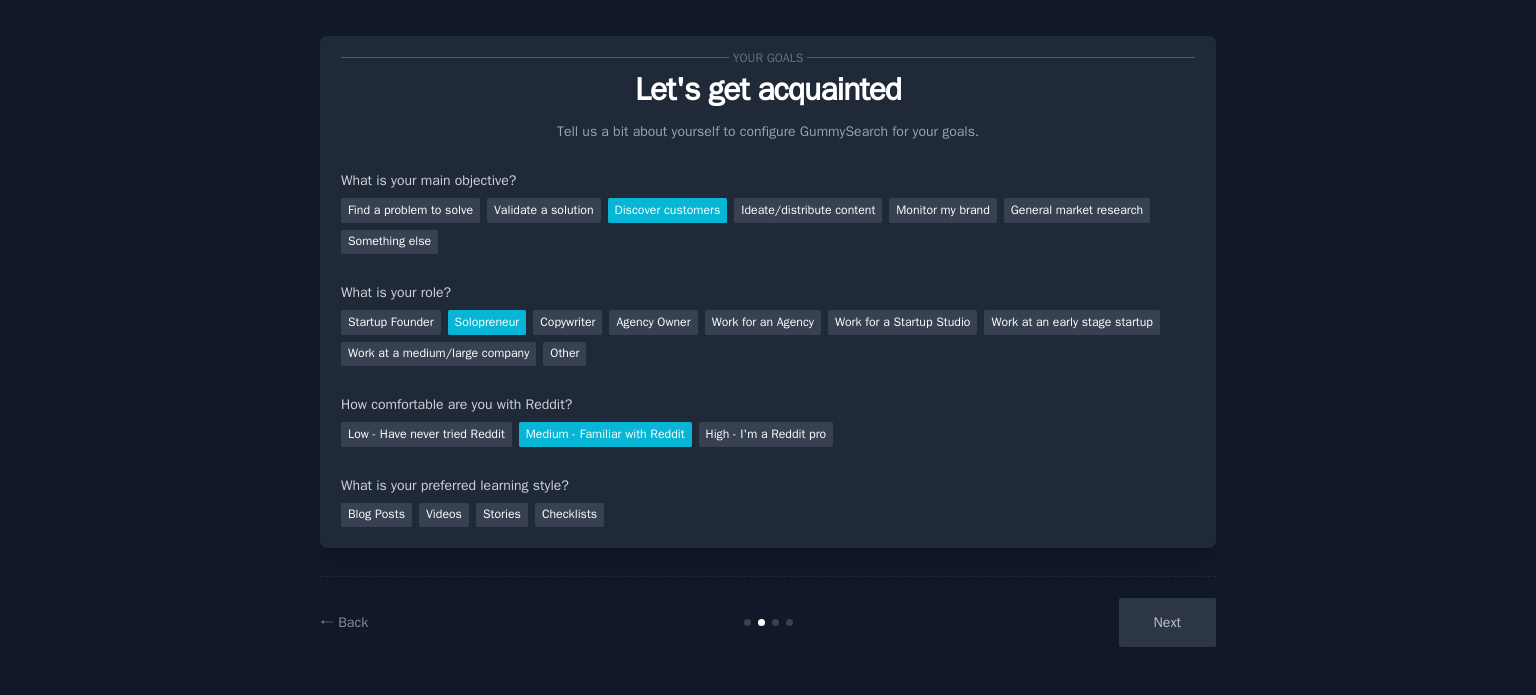 click on "What is your preferred learning style?" at bounding box center (768, 485) 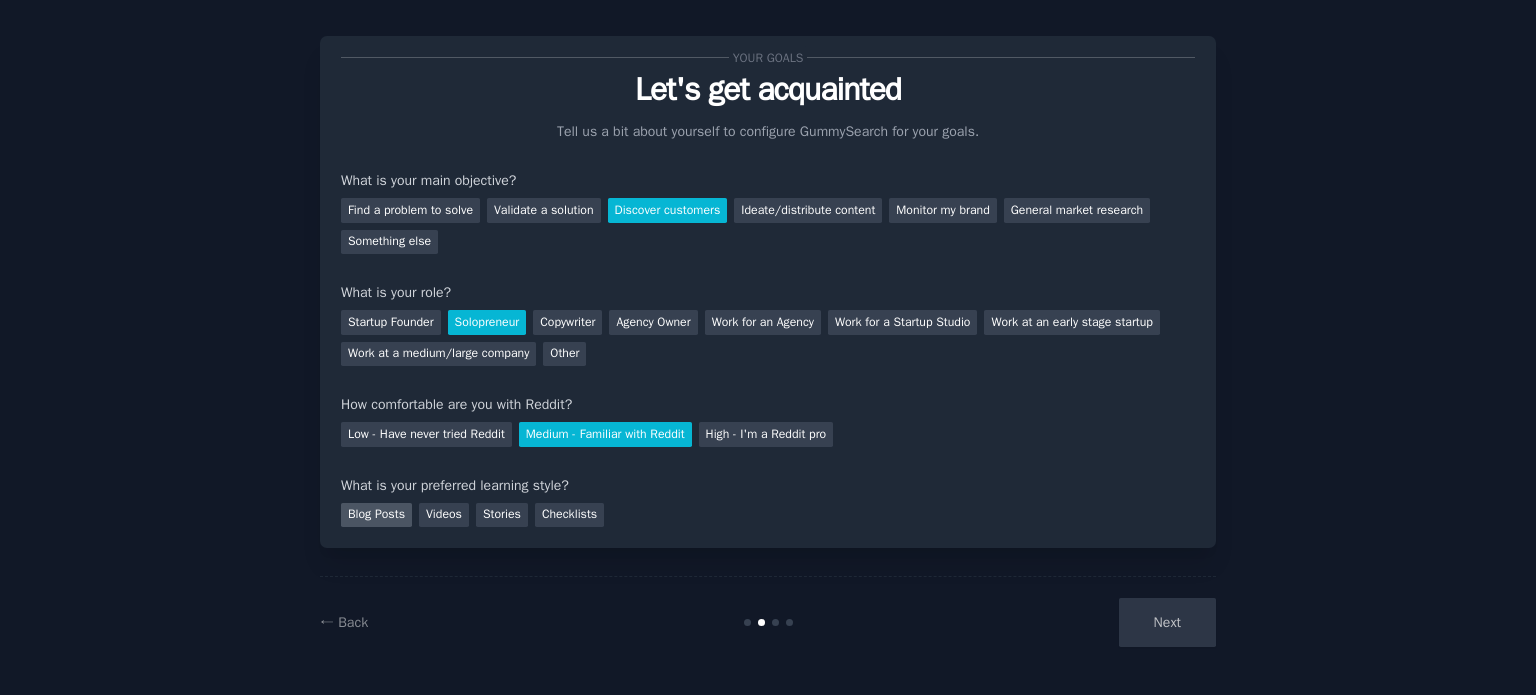 click on "Blog Posts" at bounding box center [376, 515] 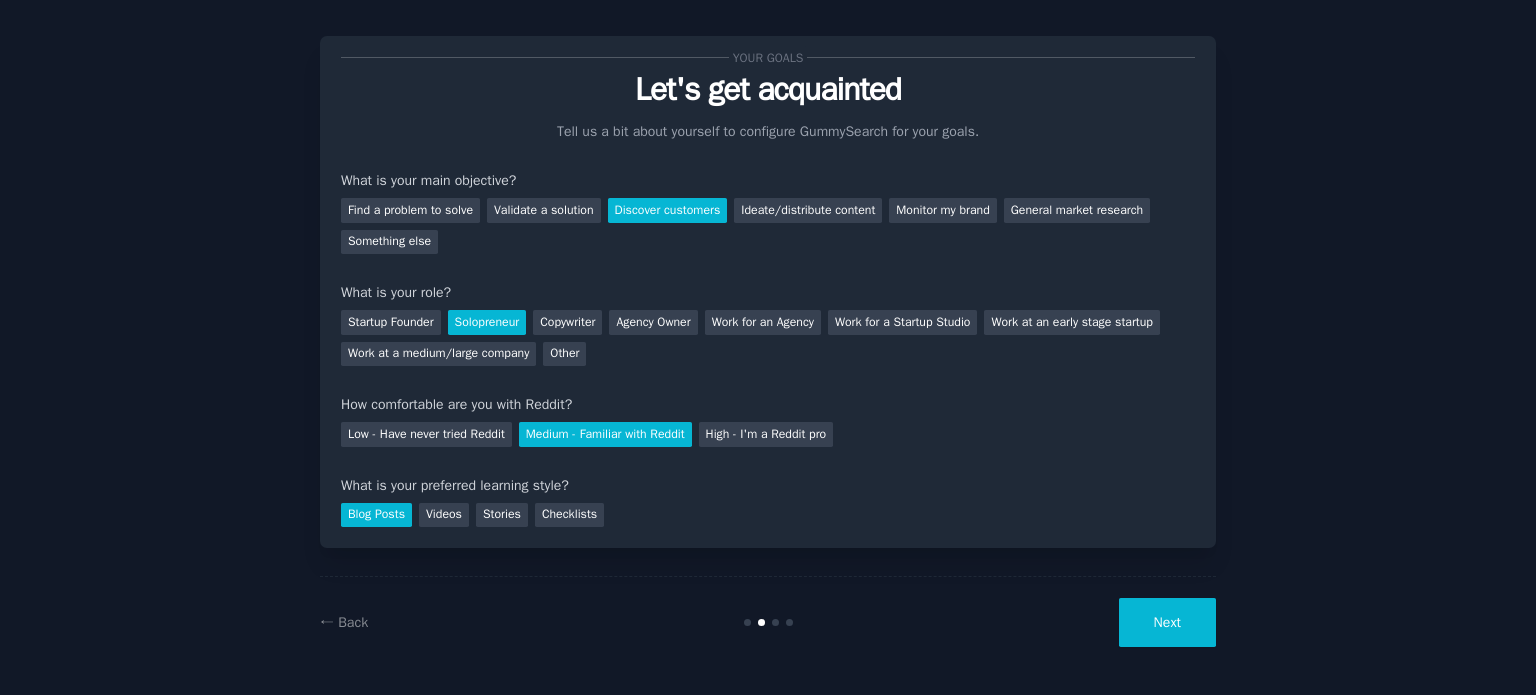 click on "Next" at bounding box center (1167, 622) 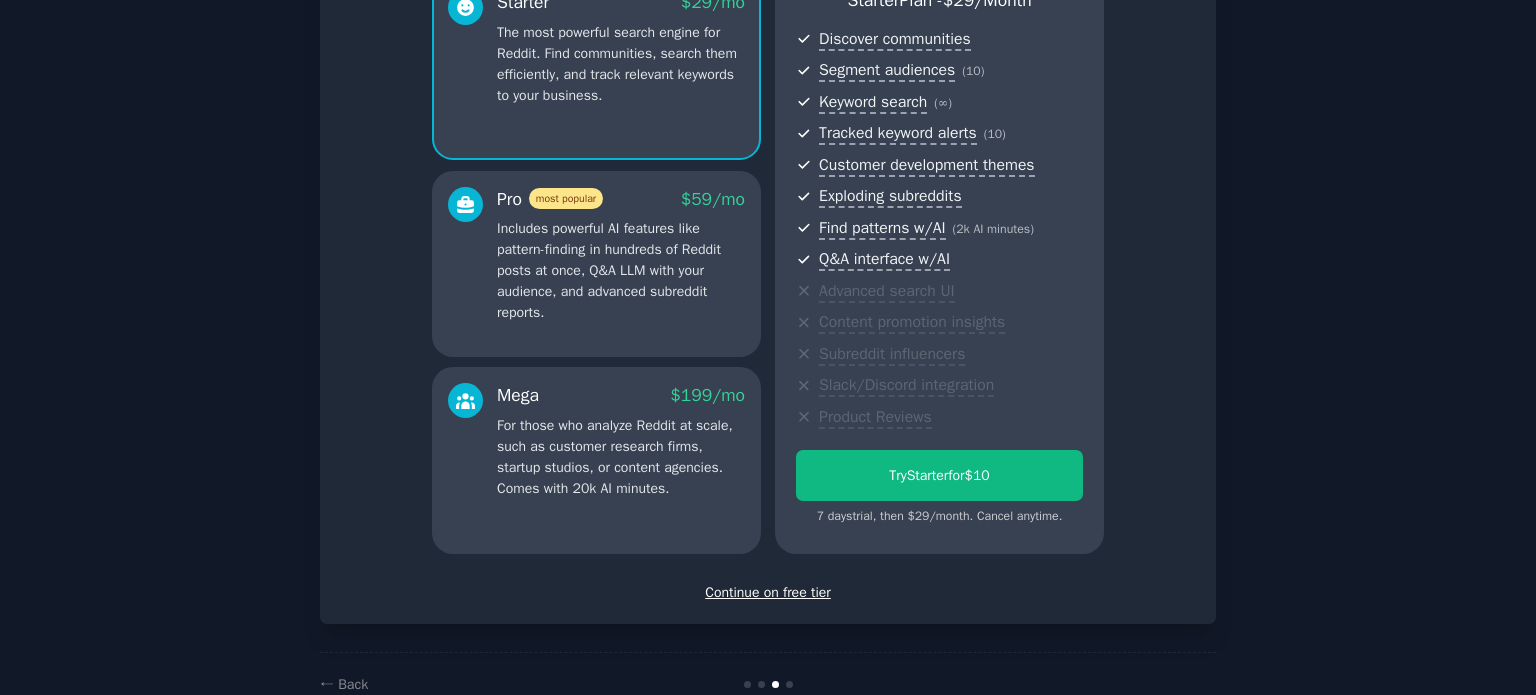 scroll, scrollTop: 252, scrollLeft: 0, axis: vertical 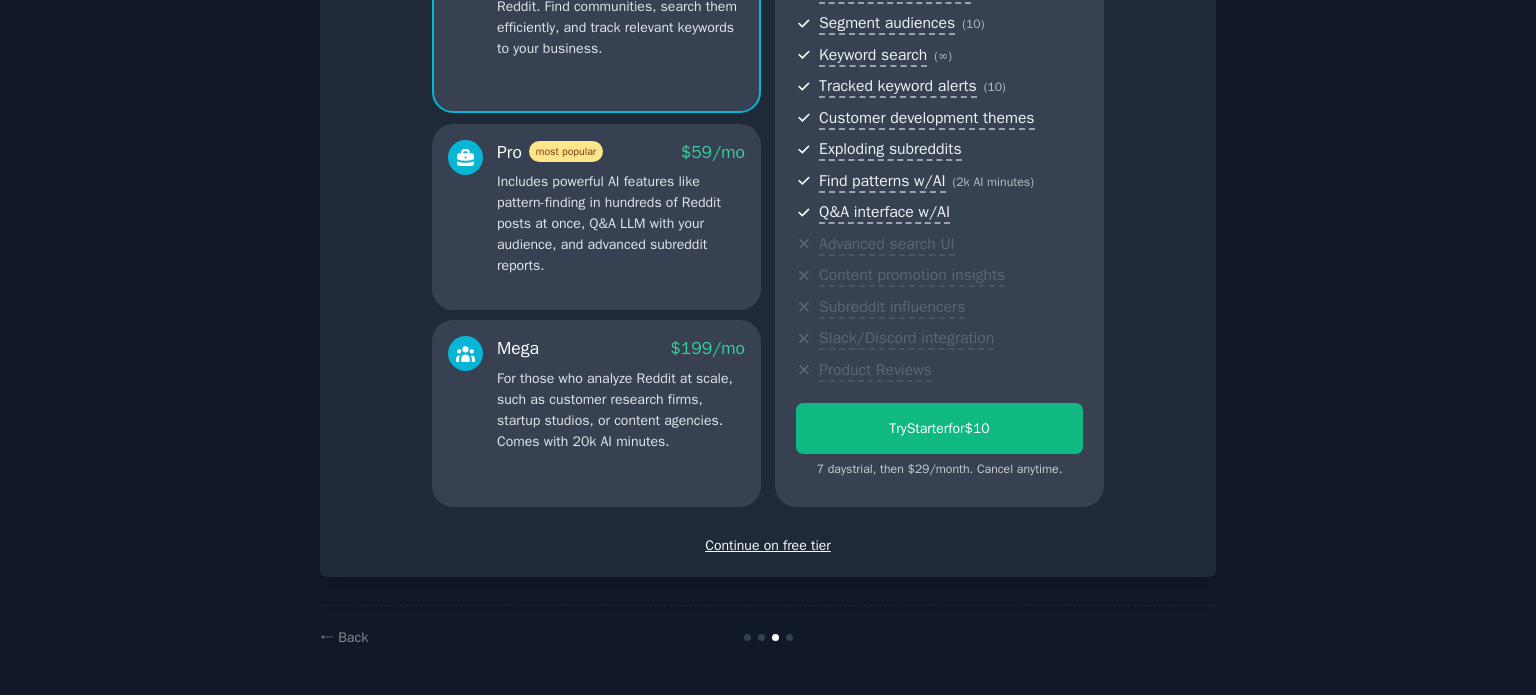 click on "Continue on free tier" at bounding box center (768, 545) 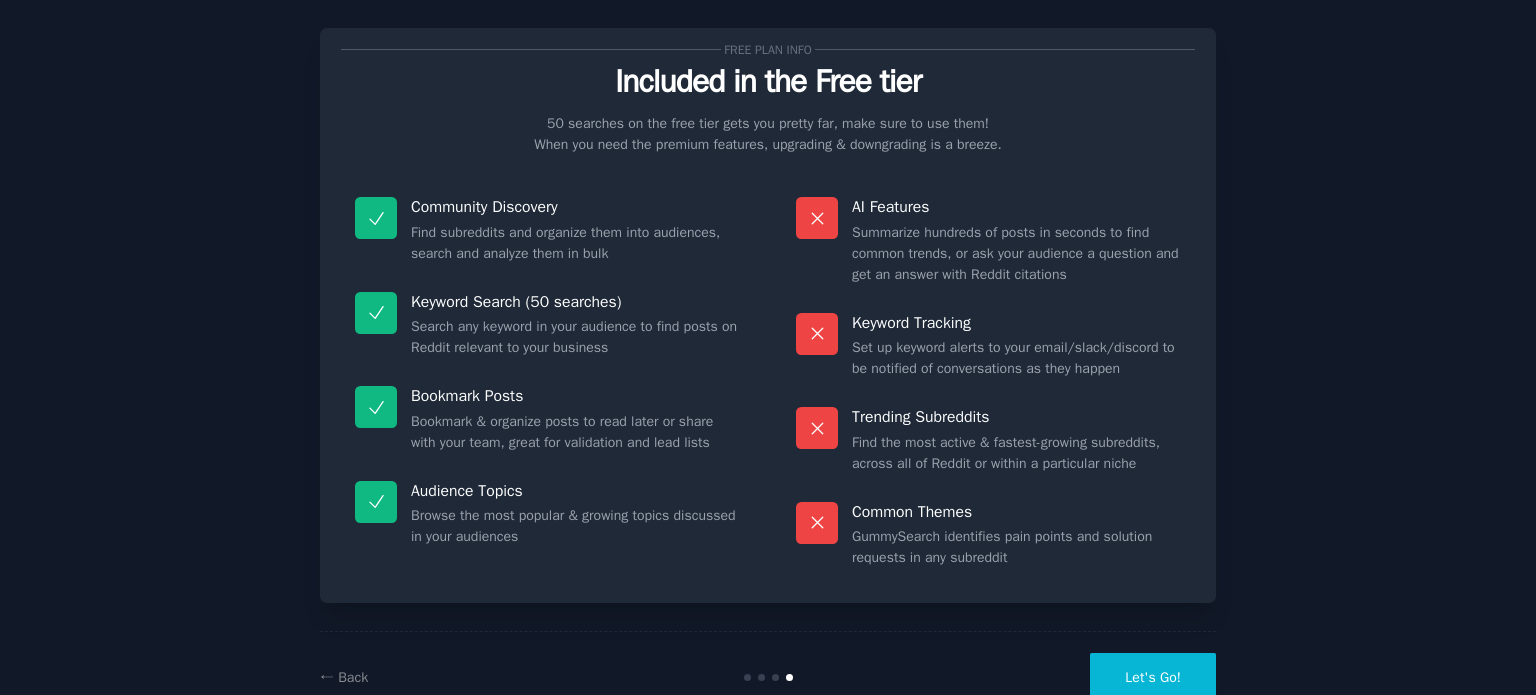 scroll, scrollTop: 0, scrollLeft: 0, axis: both 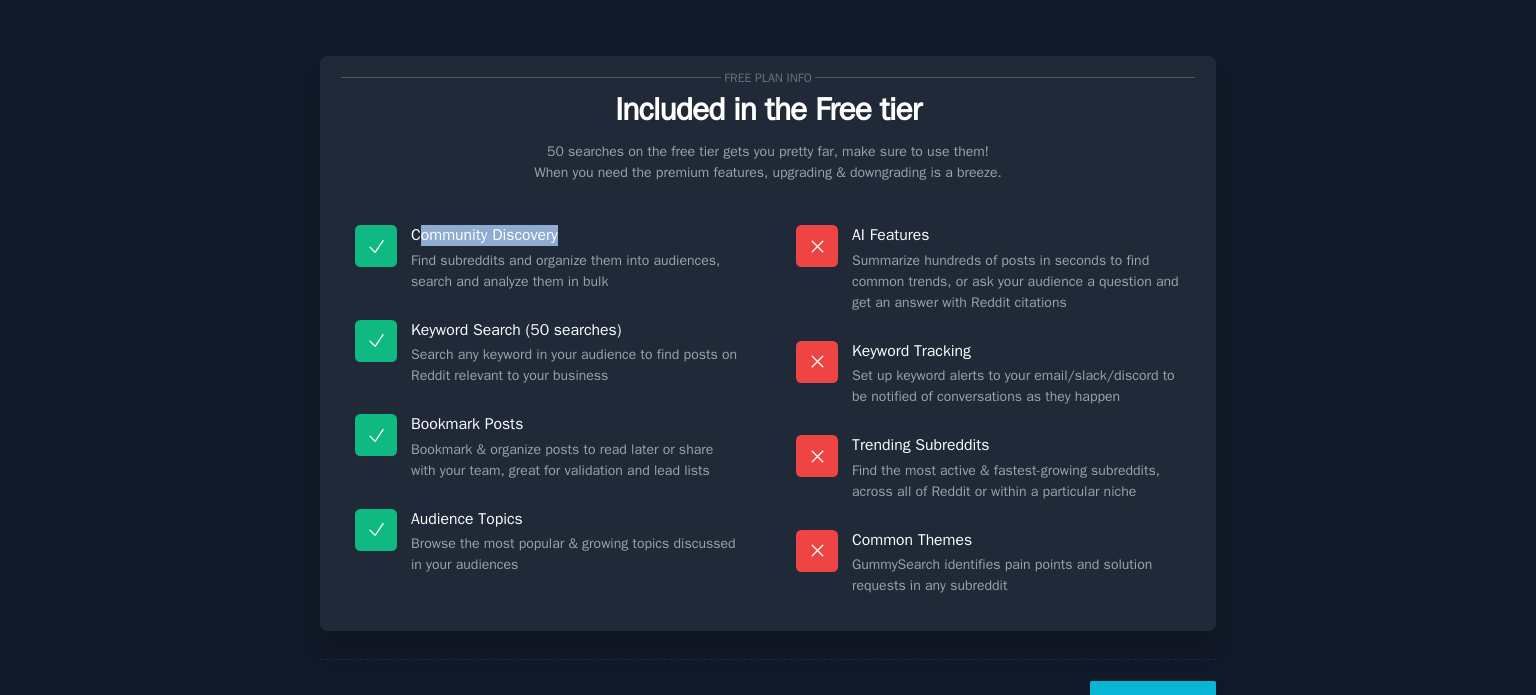 drag, startPoint x: 419, startPoint y: 237, endPoint x: 587, endPoint y: 241, distance: 168.0476 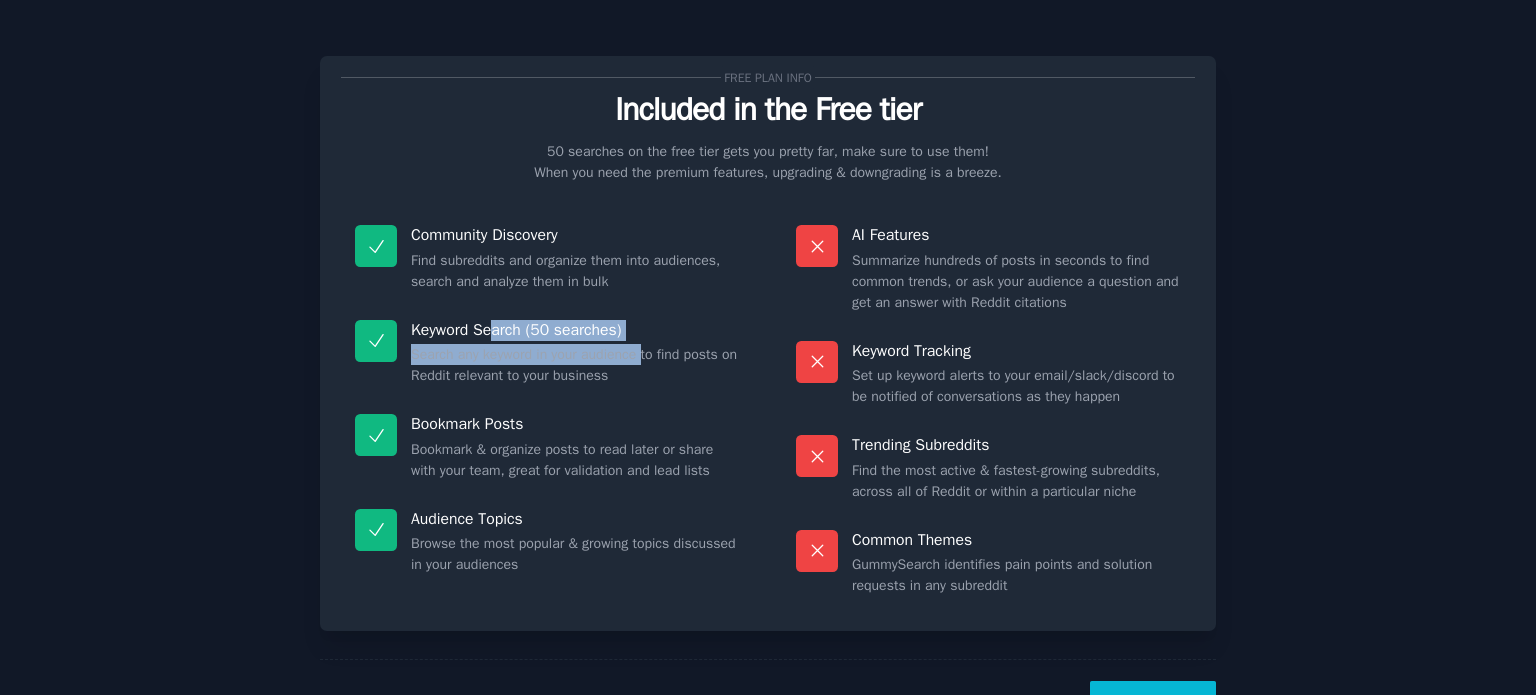 drag, startPoint x: 572, startPoint y: 339, endPoint x: 652, endPoint y: 353, distance: 81.21576 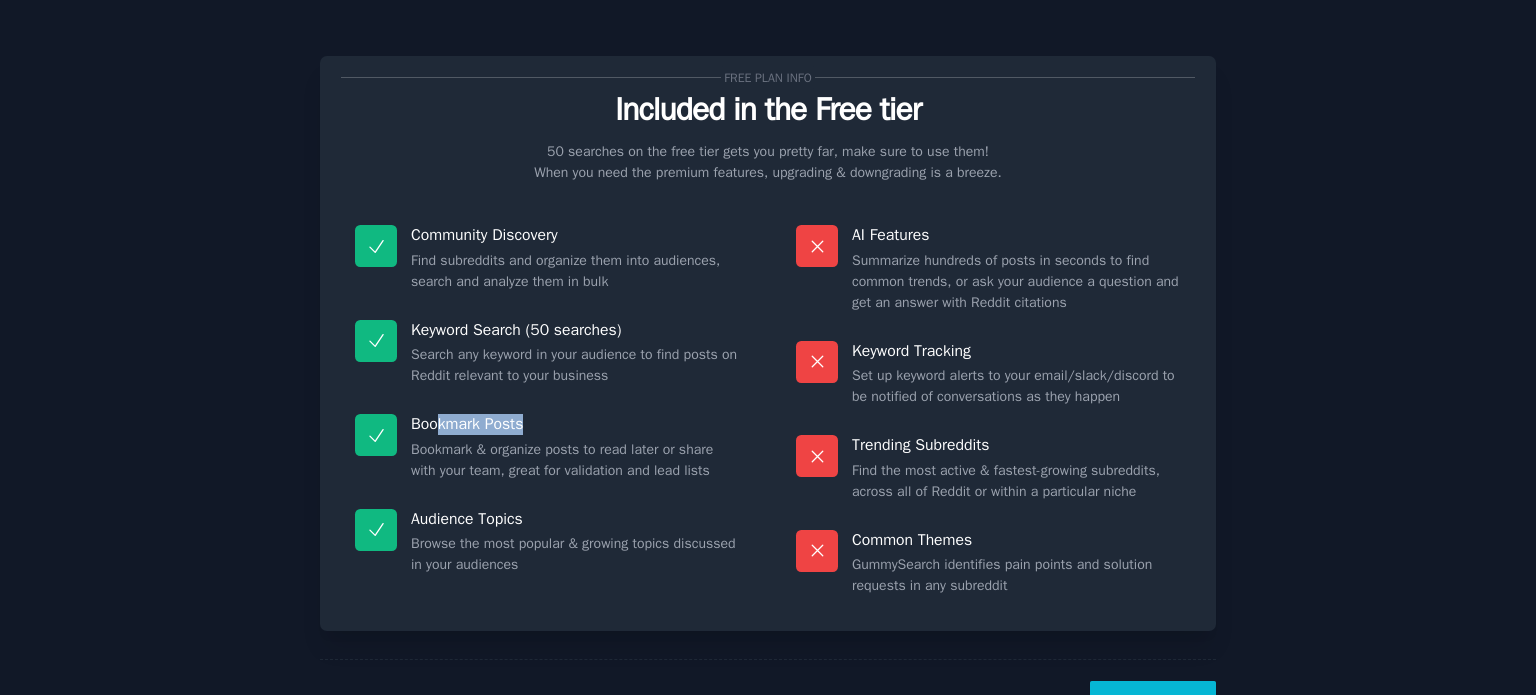 drag, startPoint x: 488, startPoint y: 431, endPoint x: 565, endPoint y: 440, distance: 77.52419 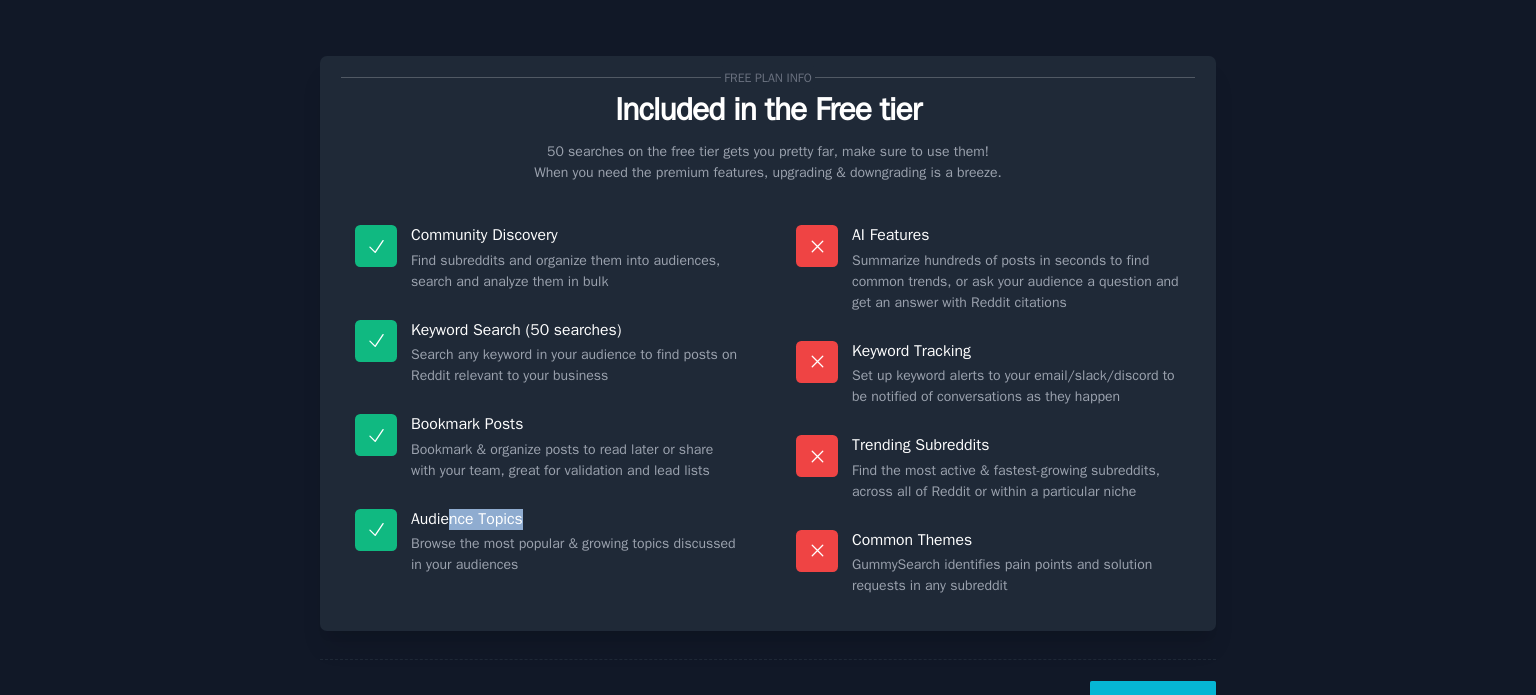 drag, startPoint x: 452, startPoint y: 519, endPoint x: 666, endPoint y: 520, distance: 214.00233 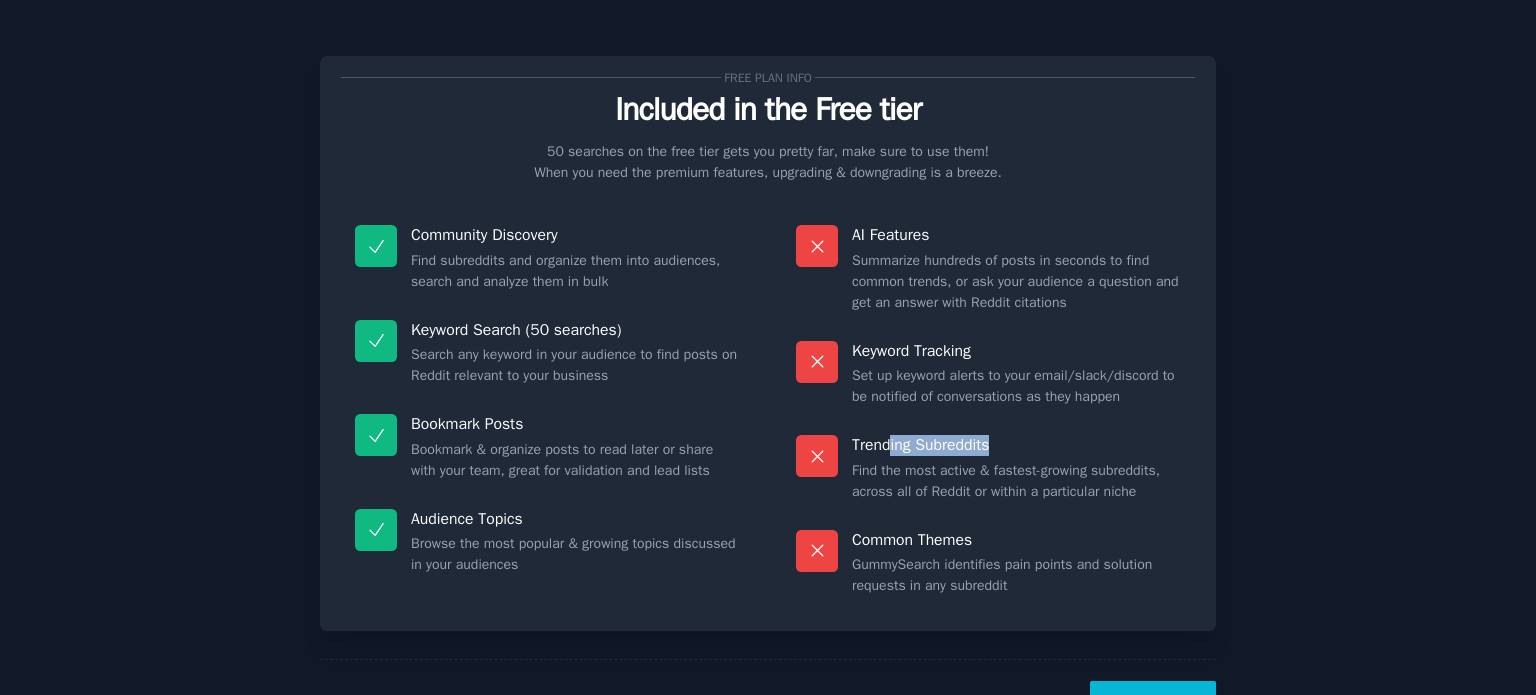 drag, startPoint x: 1022, startPoint y: 442, endPoint x: 1033, endPoint y: 437, distance: 12.083046 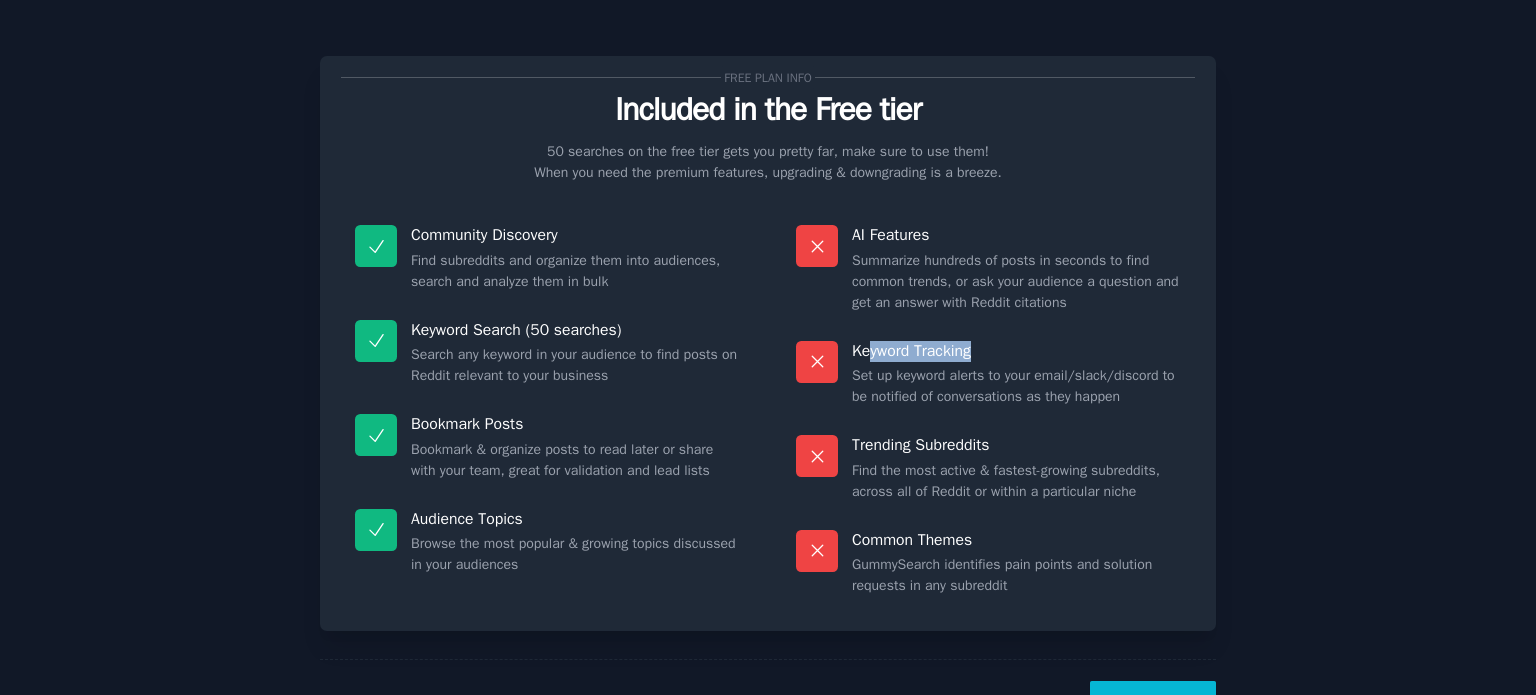 drag, startPoint x: 867, startPoint y: 339, endPoint x: 1144, endPoint y: 363, distance: 278.03778 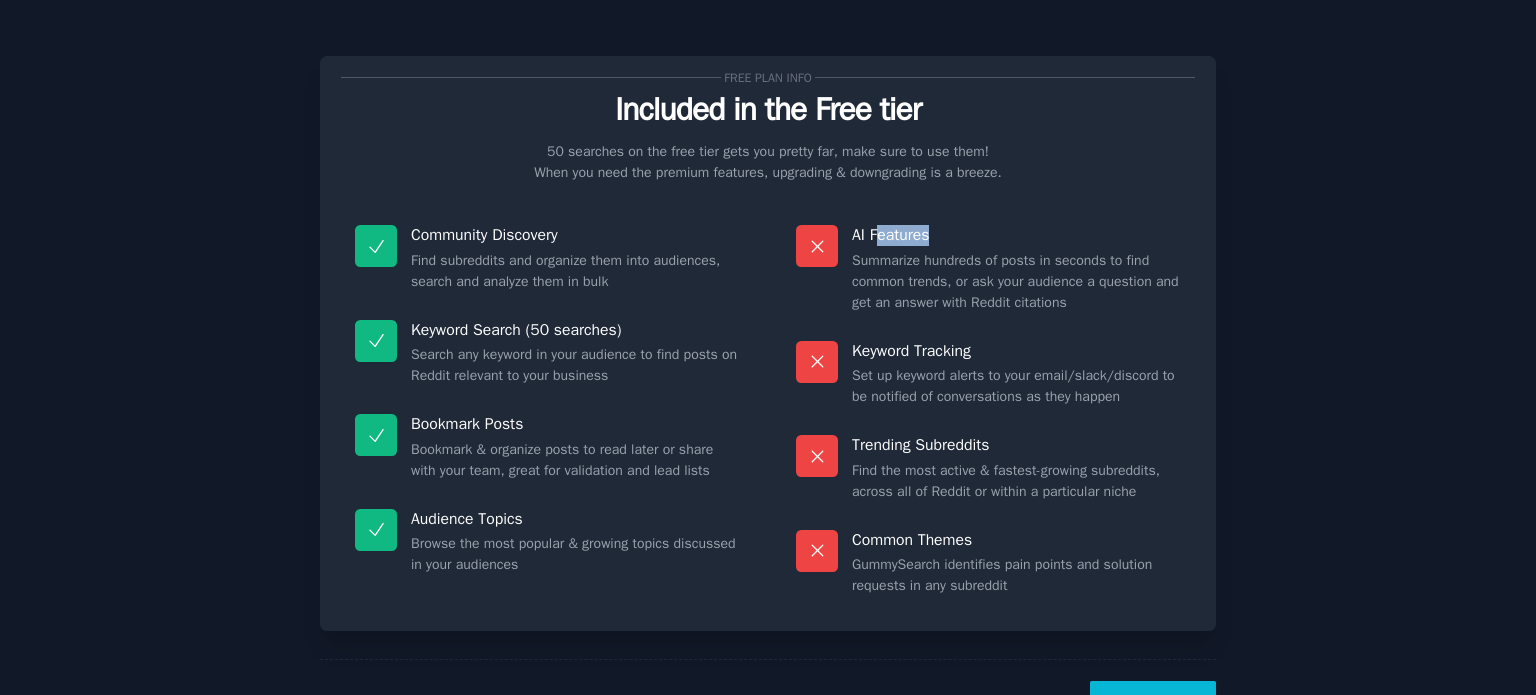 drag, startPoint x: 873, startPoint y: 229, endPoint x: 932, endPoint y: 235, distance: 59.3043 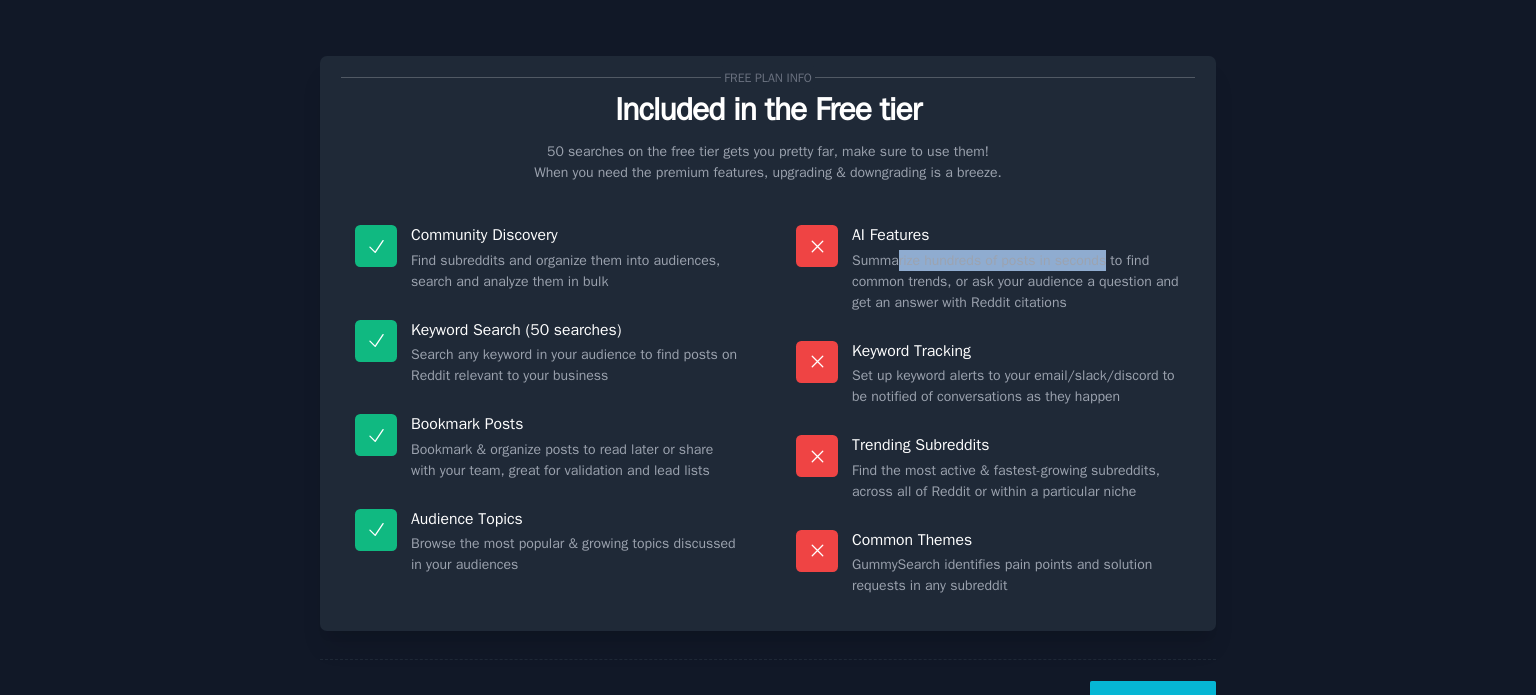 drag, startPoint x: 931, startPoint y: 255, endPoint x: 1103, endPoint y: 267, distance: 172.41809 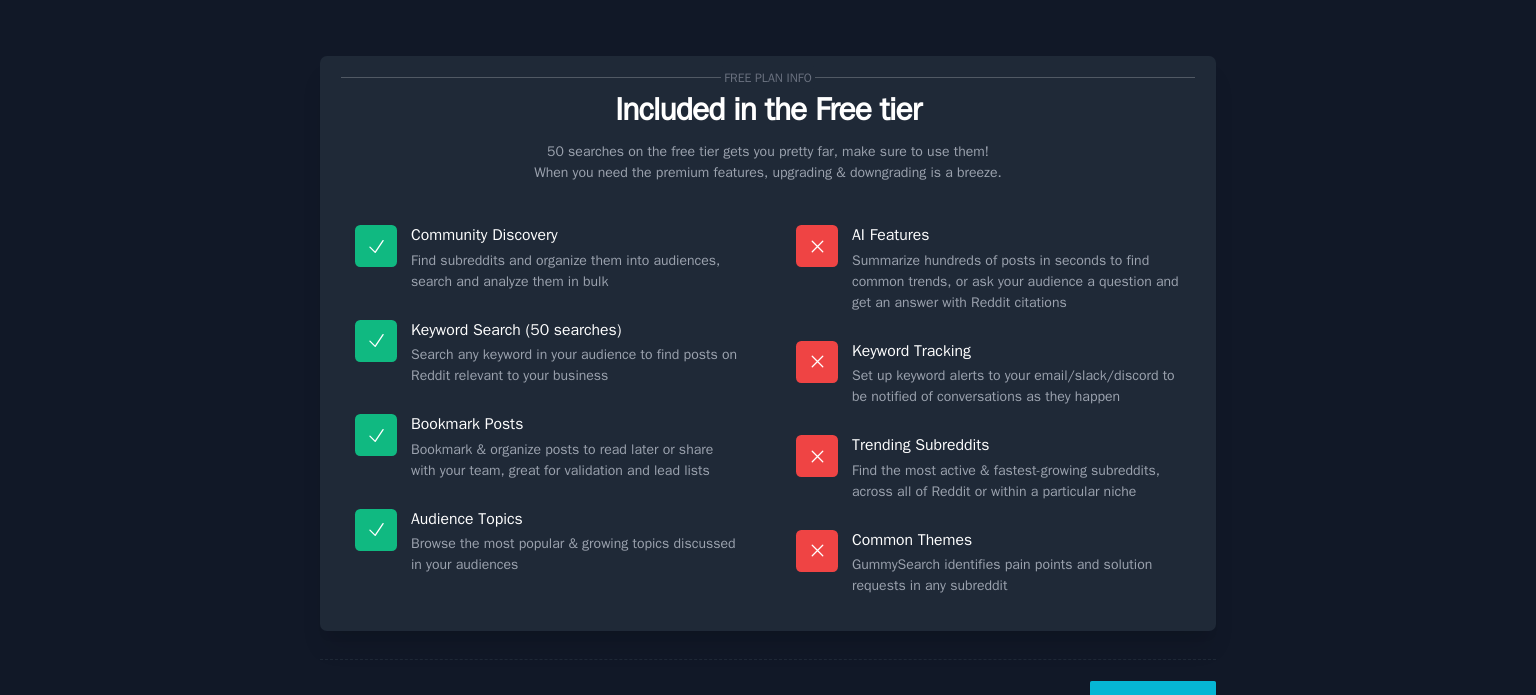 drag, startPoint x: 1001, startPoint y: 280, endPoint x: 1027, endPoint y: 292, distance: 28.635643 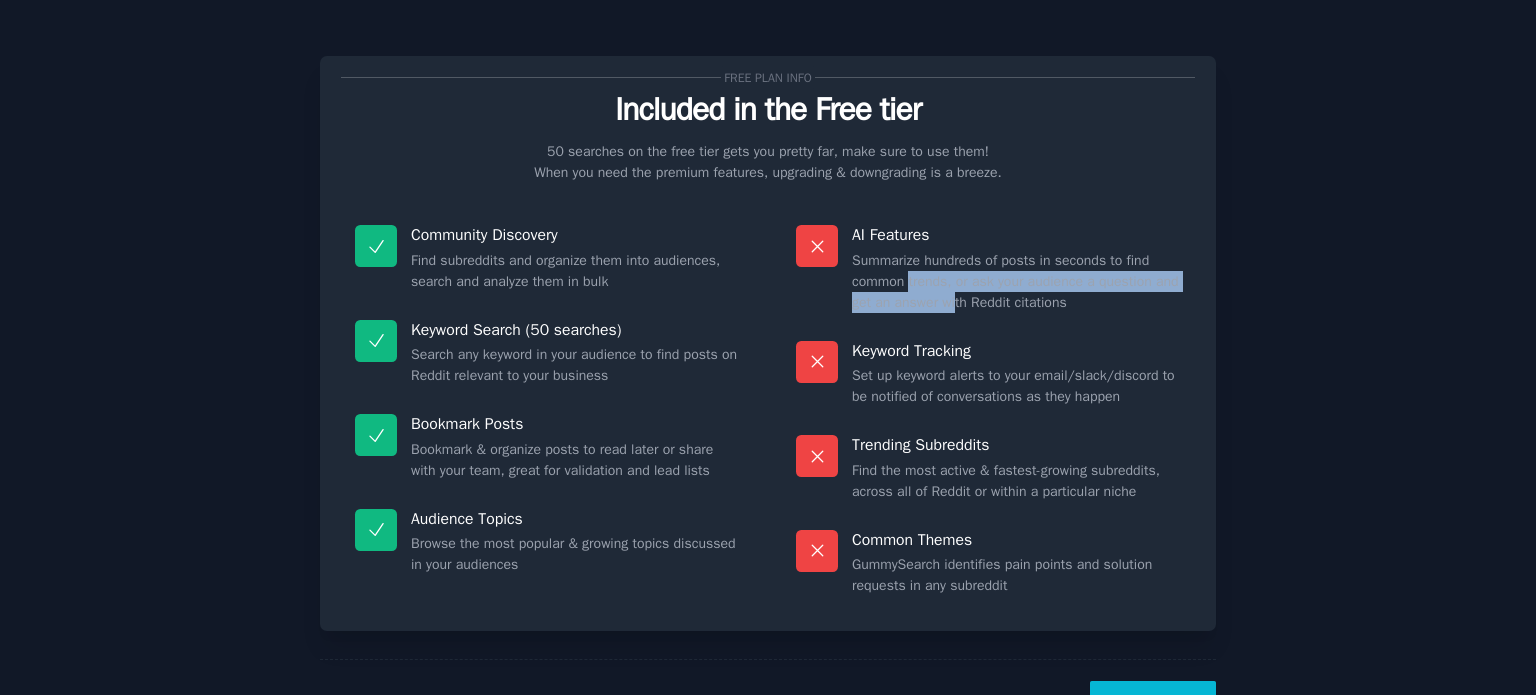 drag, startPoint x: 910, startPoint y: 290, endPoint x: 988, endPoint y: 315, distance: 81.908485 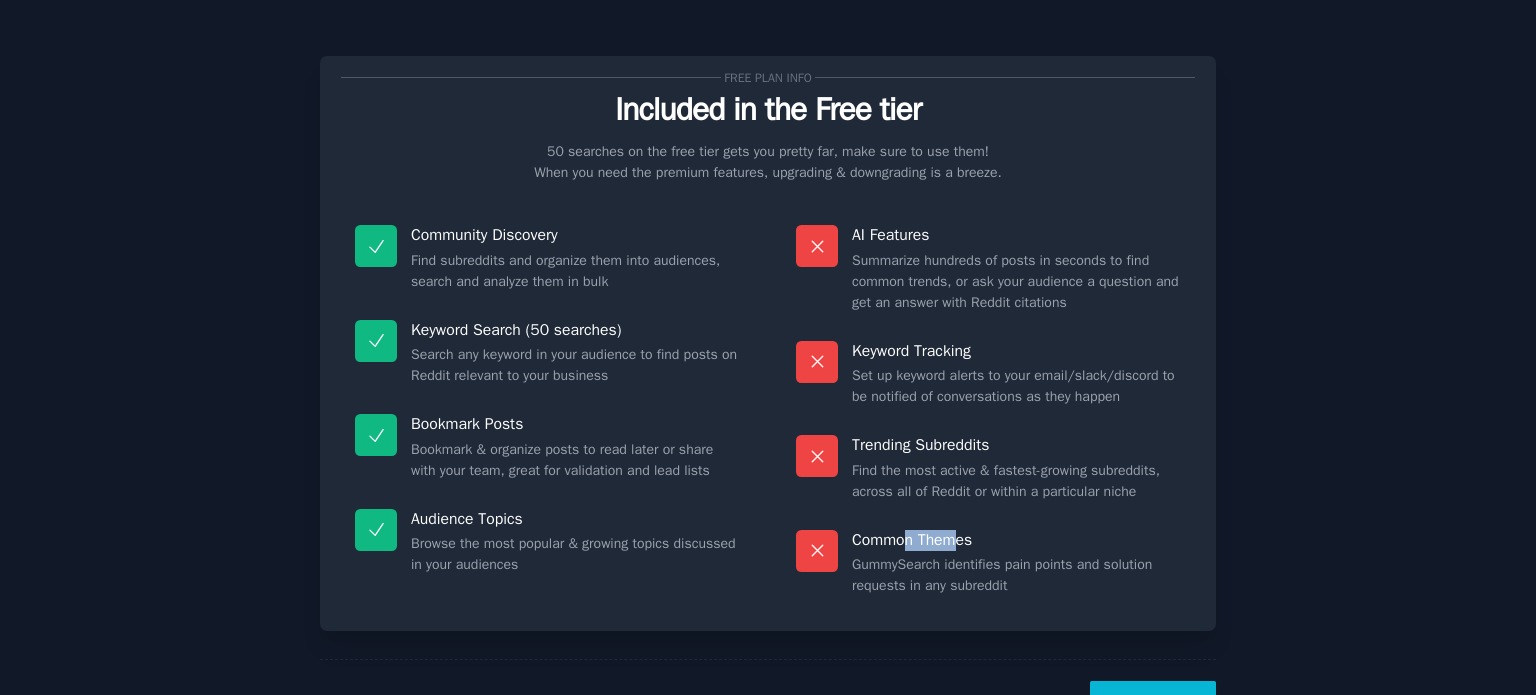 drag, startPoint x: 903, startPoint y: 531, endPoint x: 1064, endPoint y: 446, distance: 182.06042 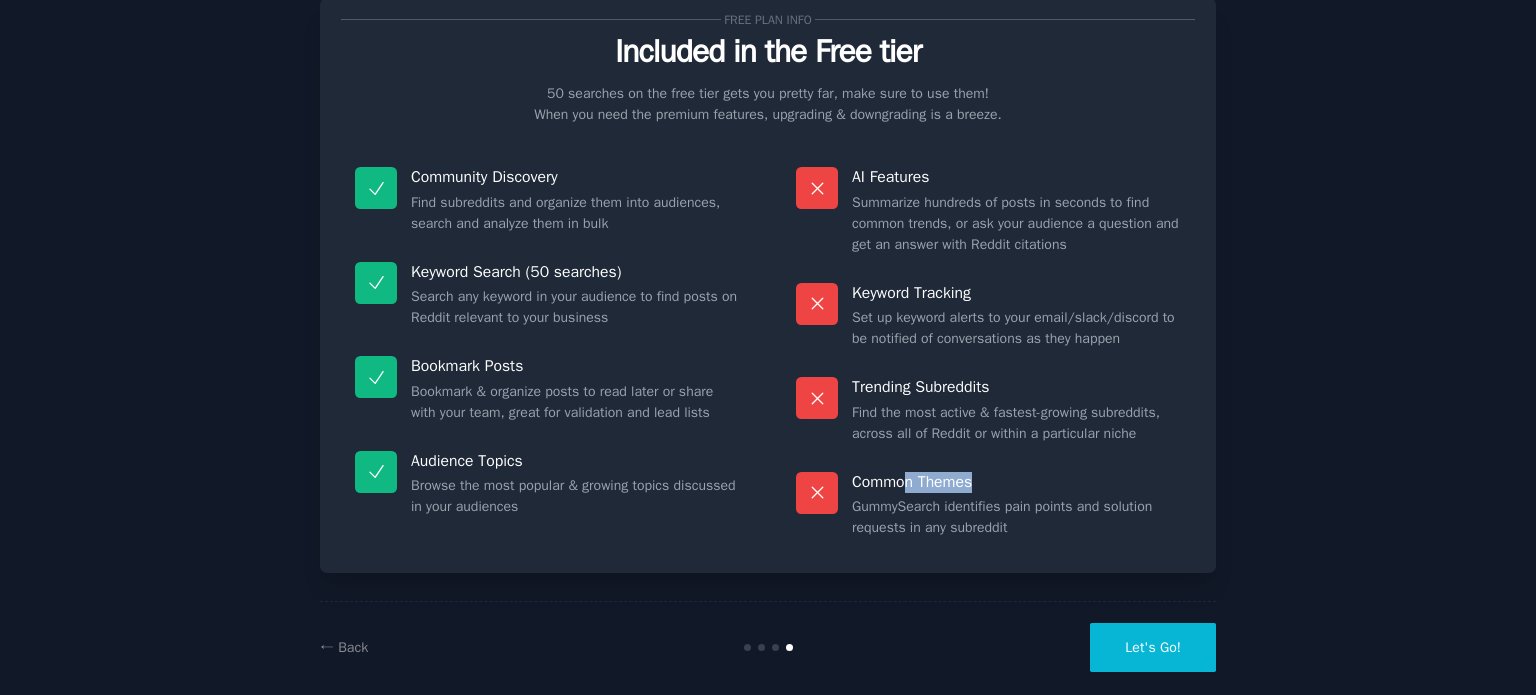 scroll, scrollTop: 83, scrollLeft: 0, axis: vertical 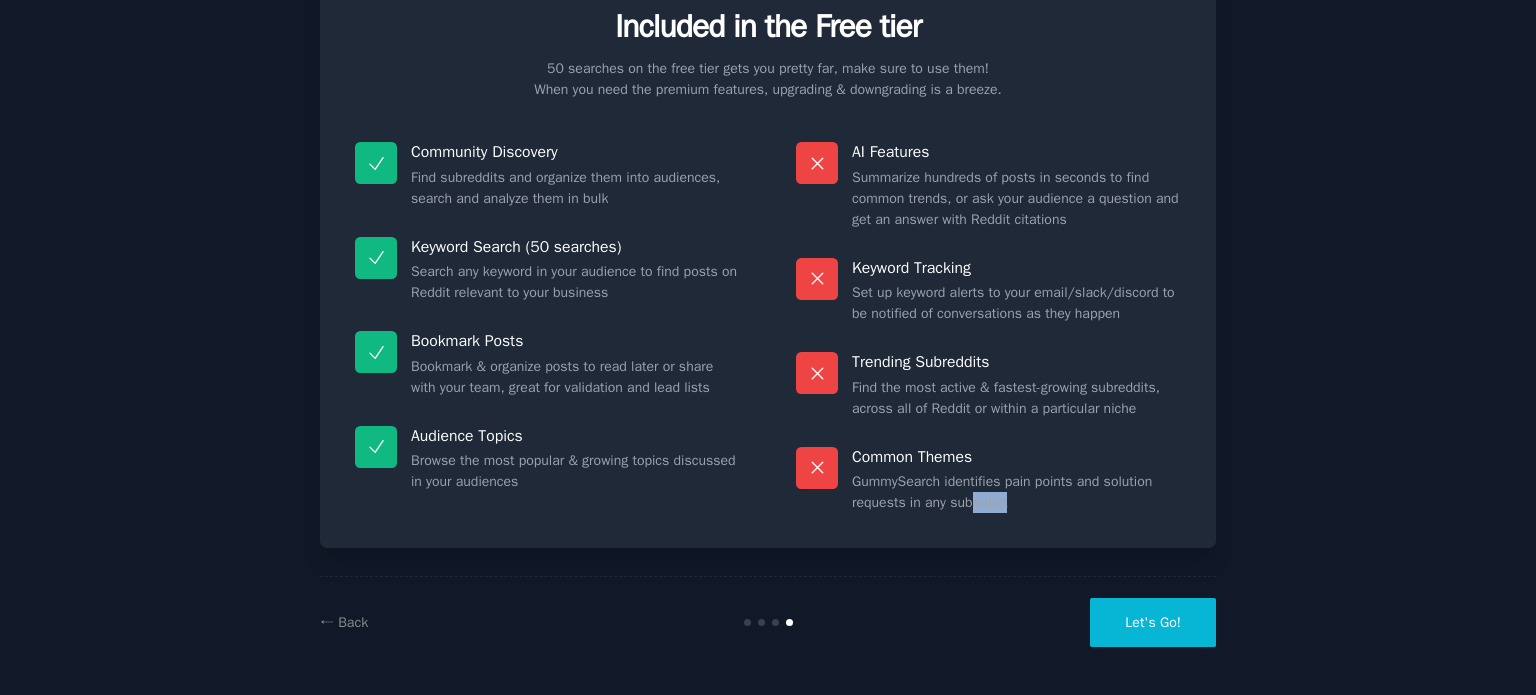 drag, startPoint x: 967, startPoint y: 499, endPoint x: 1160, endPoint y: 493, distance: 193.09325 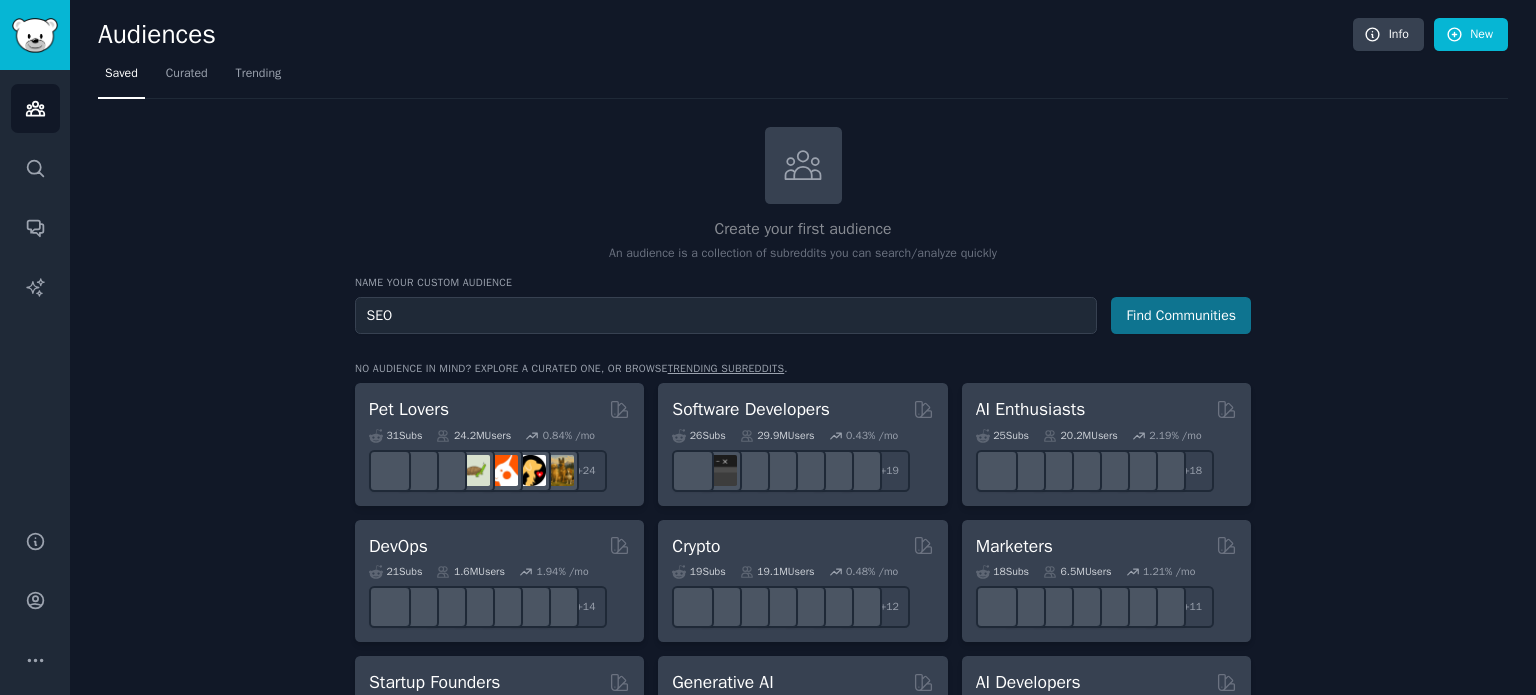 type on "SEO" 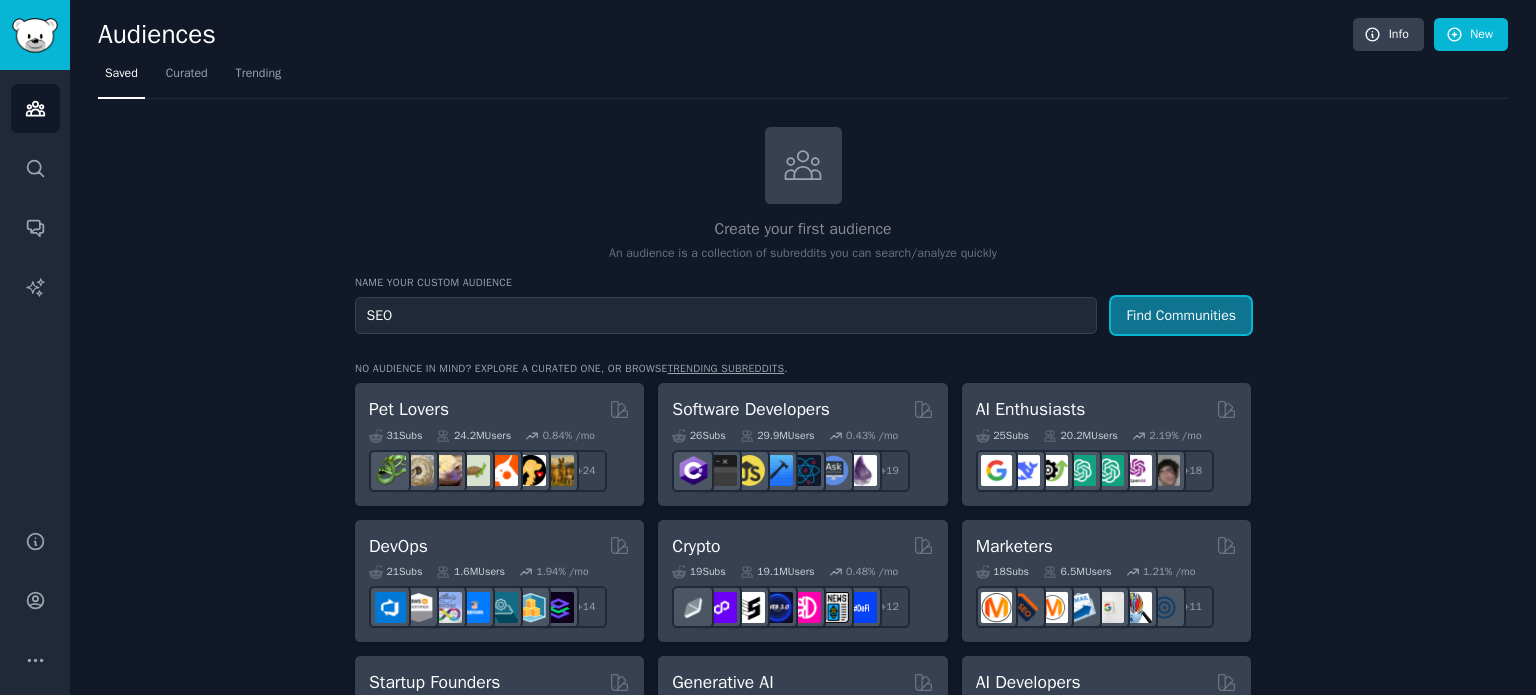 click on "Find Communities" at bounding box center (1181, 315) 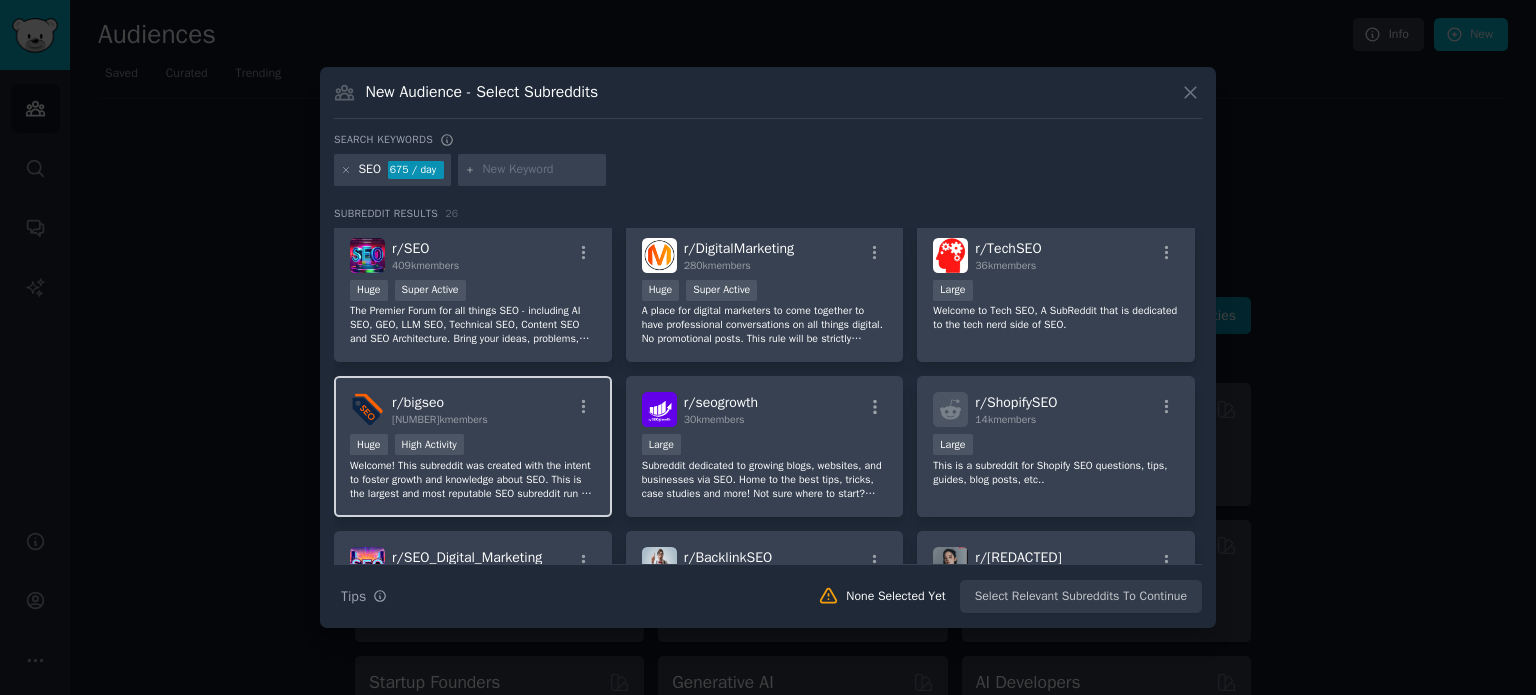 scroll, scrollTop: 0, scrollLeft: 0, axis: both 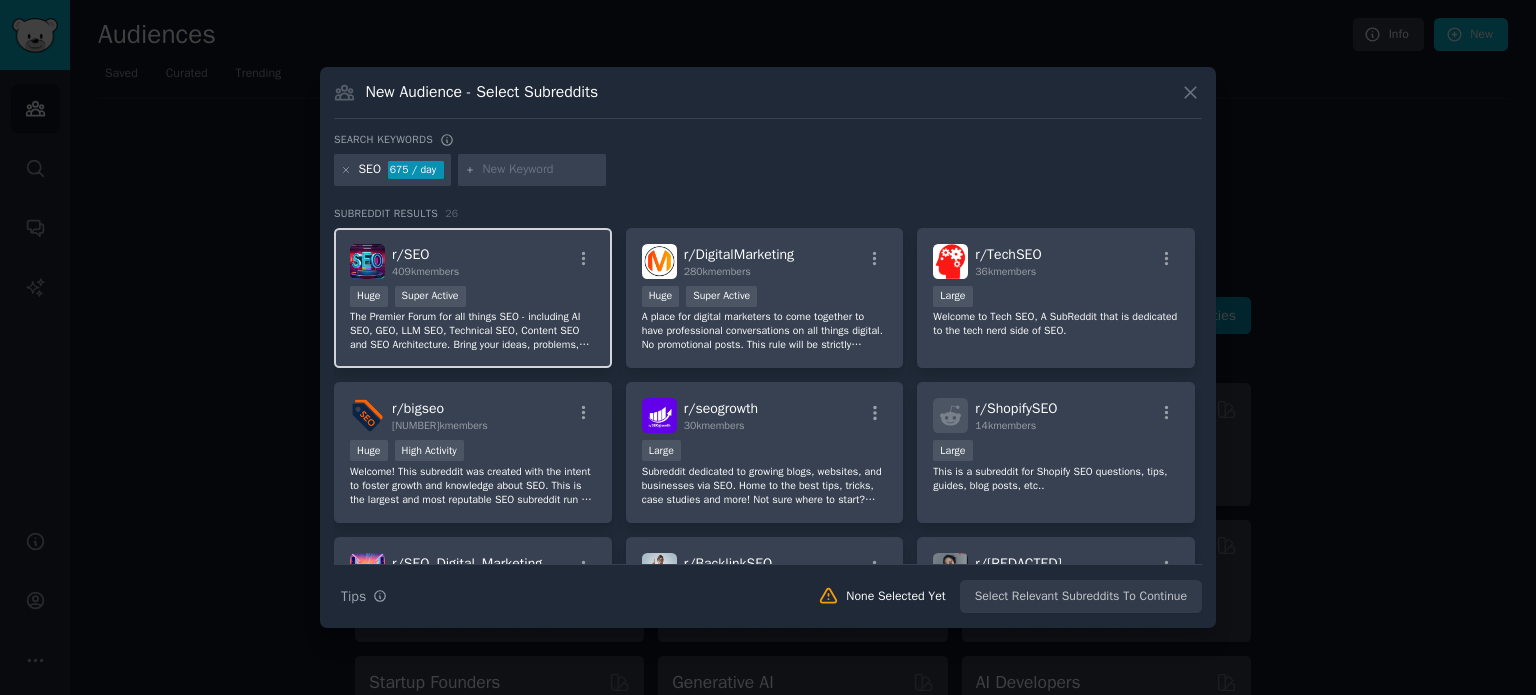 click on "Huge Super Active" at bounding box center (473, 298) 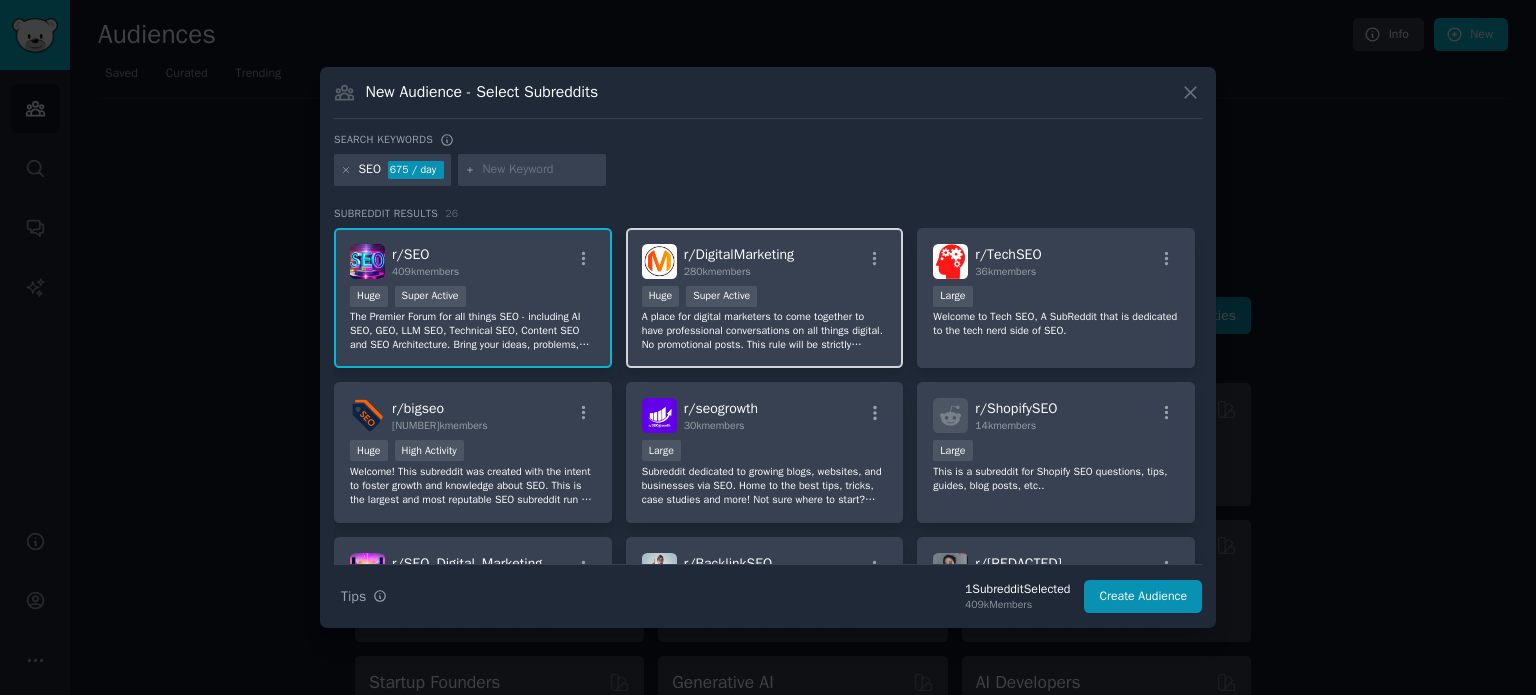 click on "A place for digital marketers to come together to have professional conversations on all things digital.
No promotional posts. This rule will be strictly enforced." at bounding box center [765, 331] 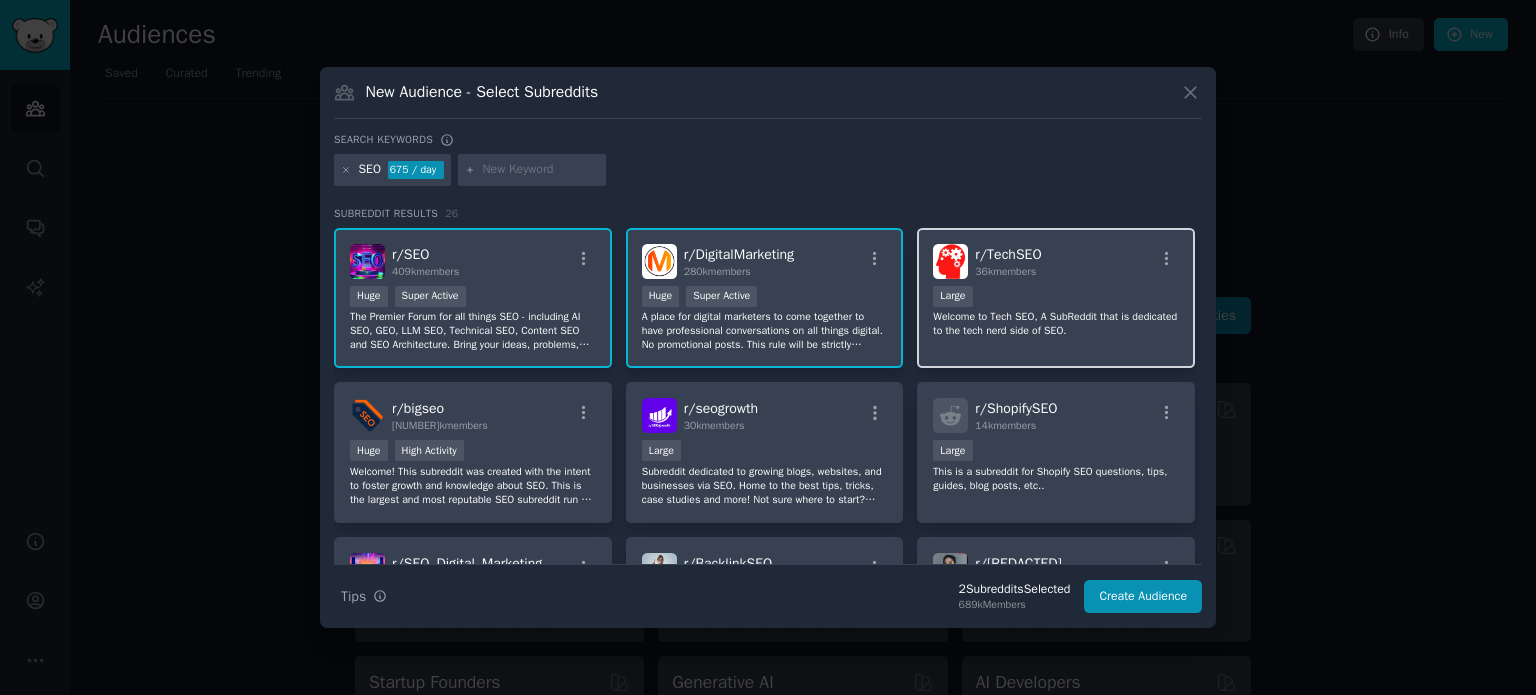 click on "Welcome to Tech SEO, A SubReddit that is dedicated to the tech nerd side of SEO." at bounding box center (1056, 324) 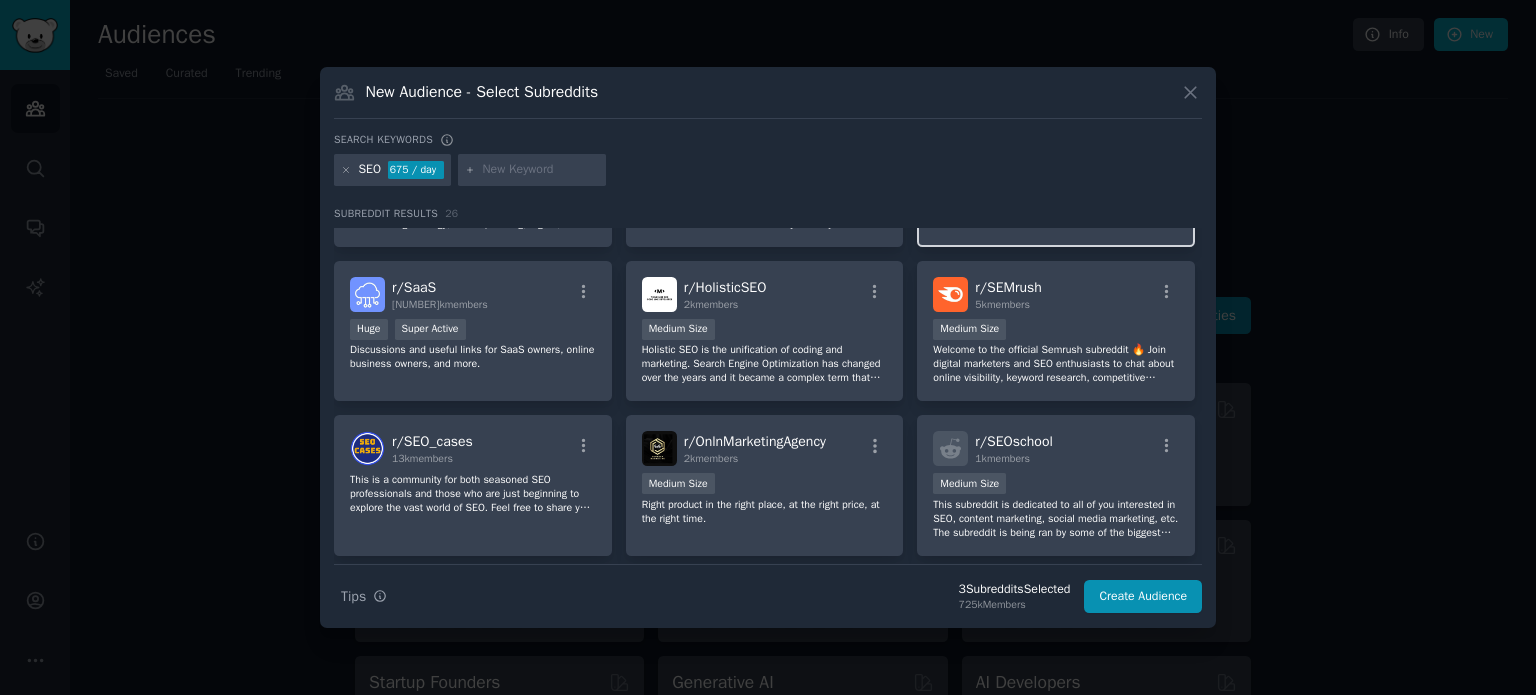 scroll, scrollTop: 900, scrollLeft: 0, axis: vertical 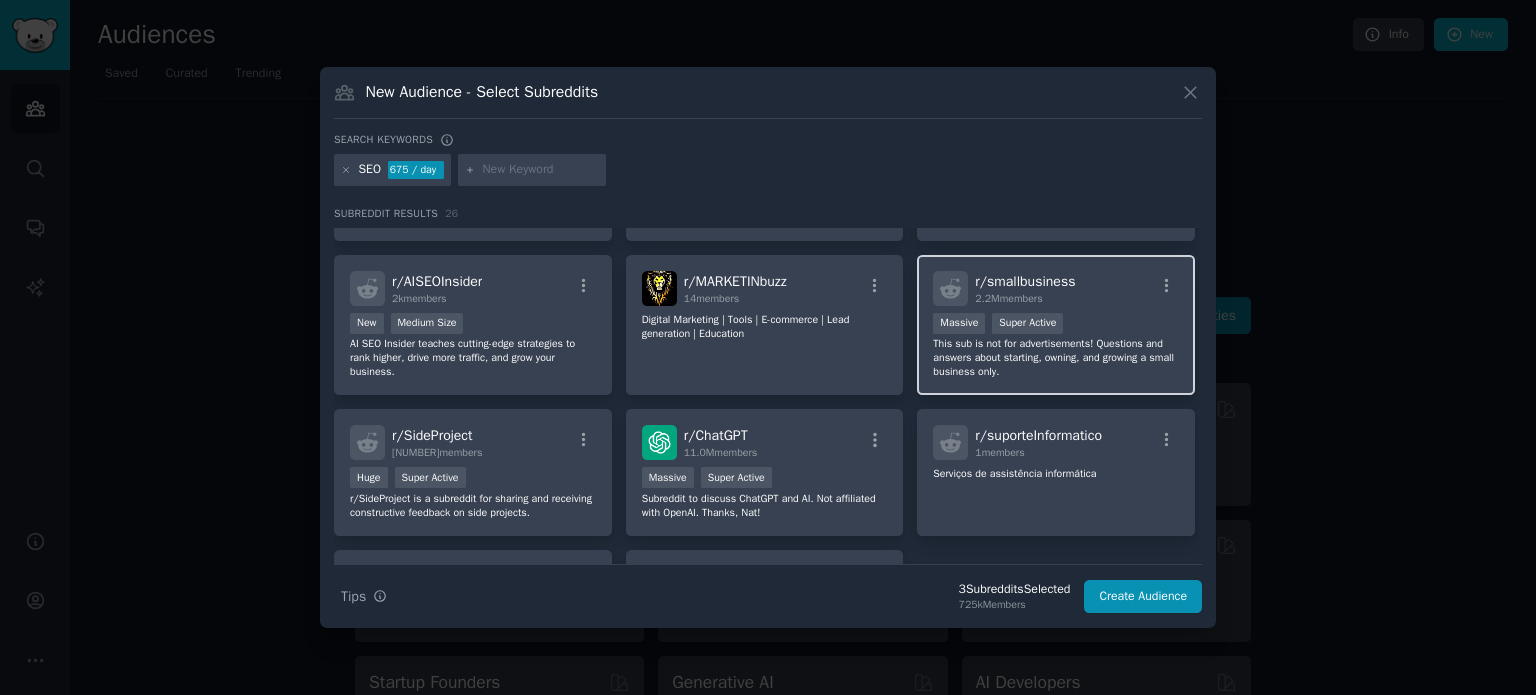 click on "This sub is not for advertisements! Questions and answers about starting, owning, and growing a small business only." at bounding box center [1056, 358] 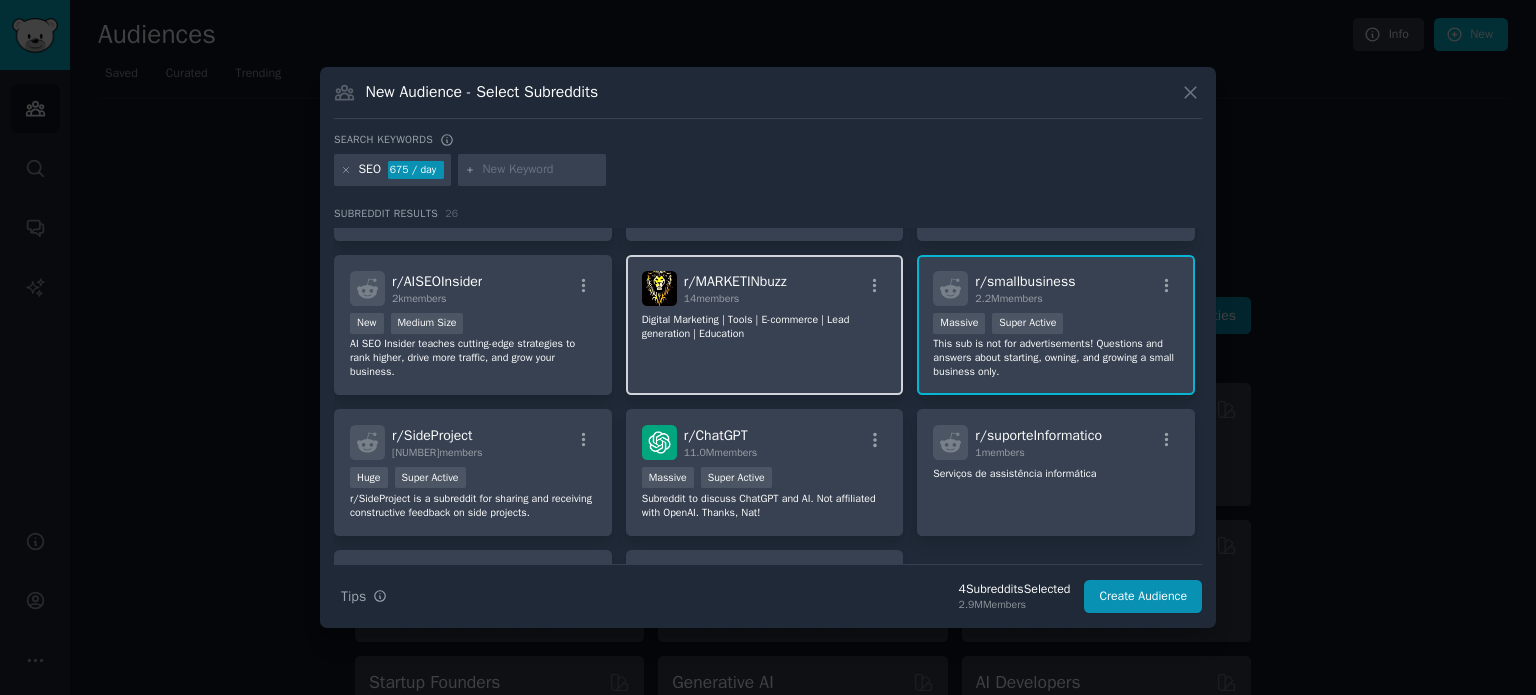 scroll, scrollTop: 500, scrollLeft: 0, axis: vertical 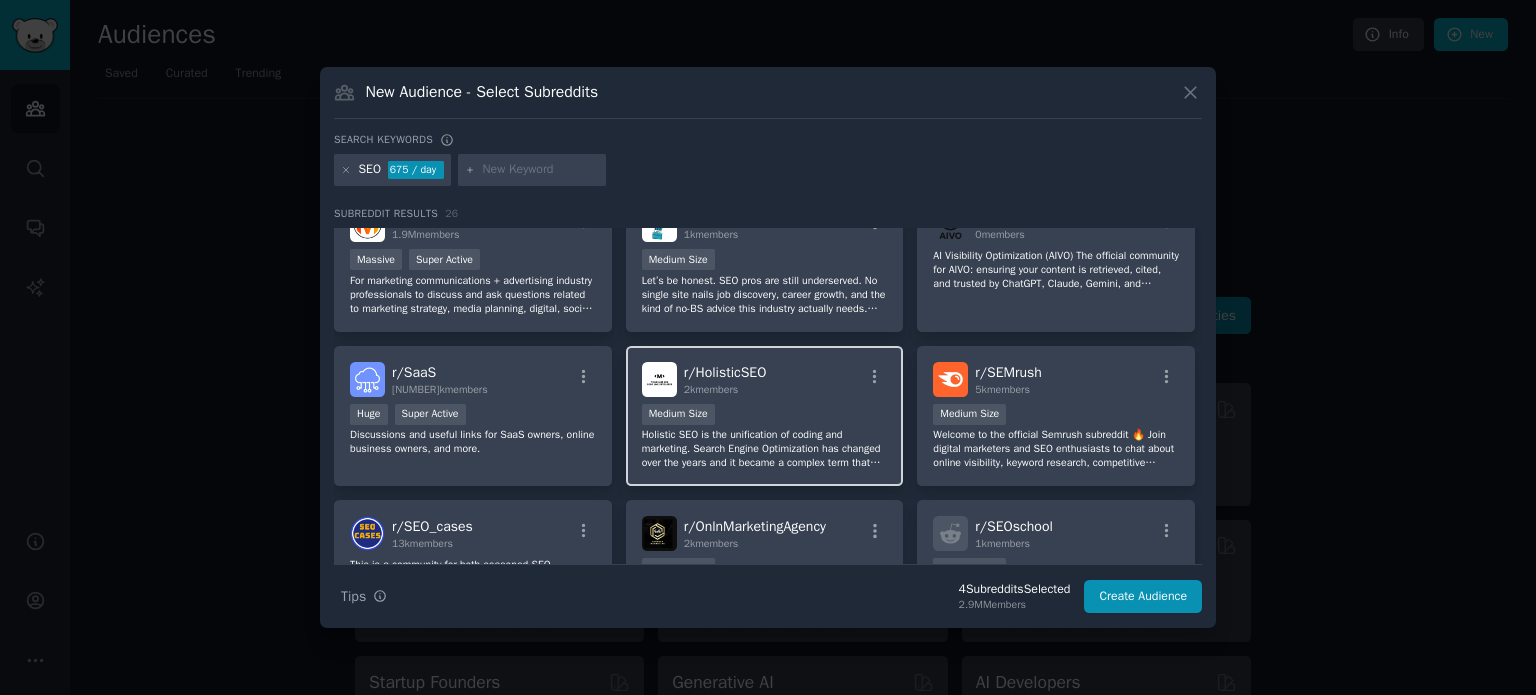 click on "1000 - 10,000 members Medium Size" at bounding box center [765, 416] 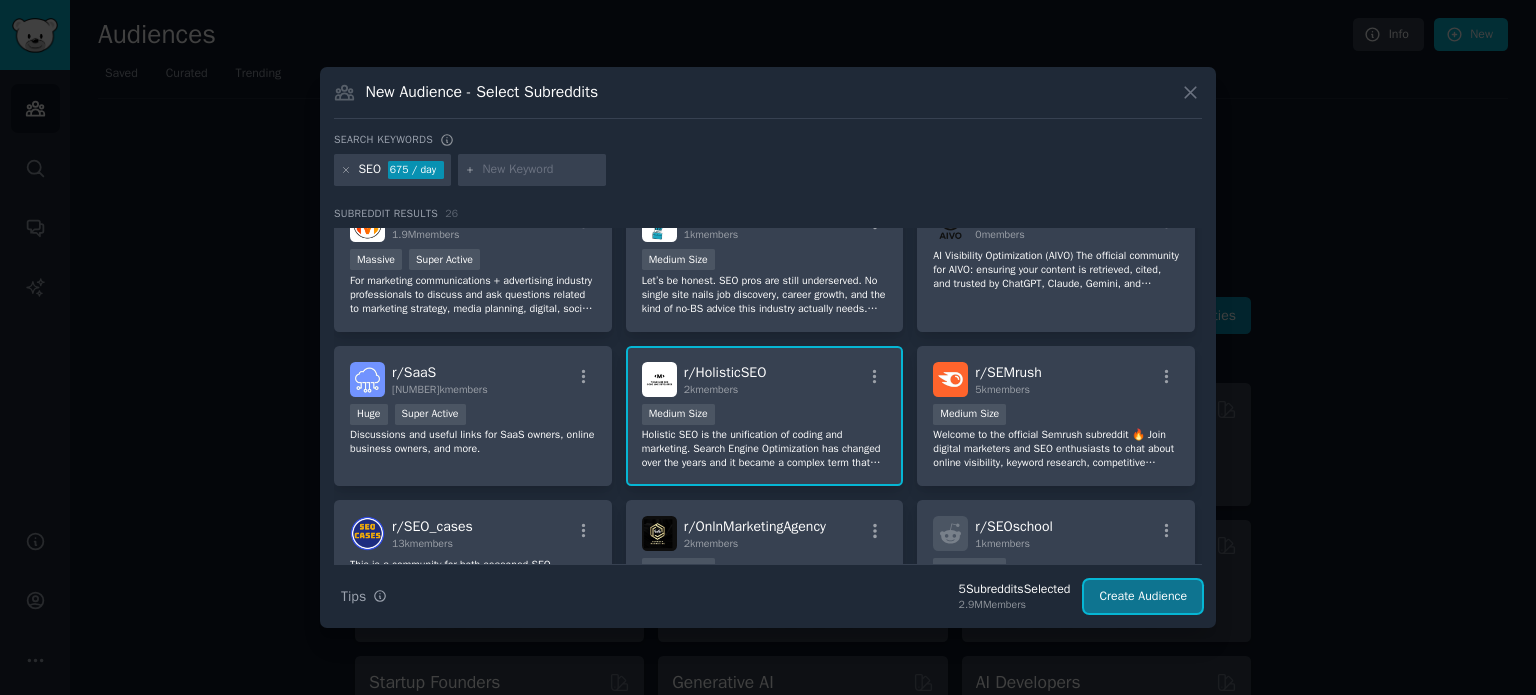 click on "Create Audience" at bounding box center (1143, 597) 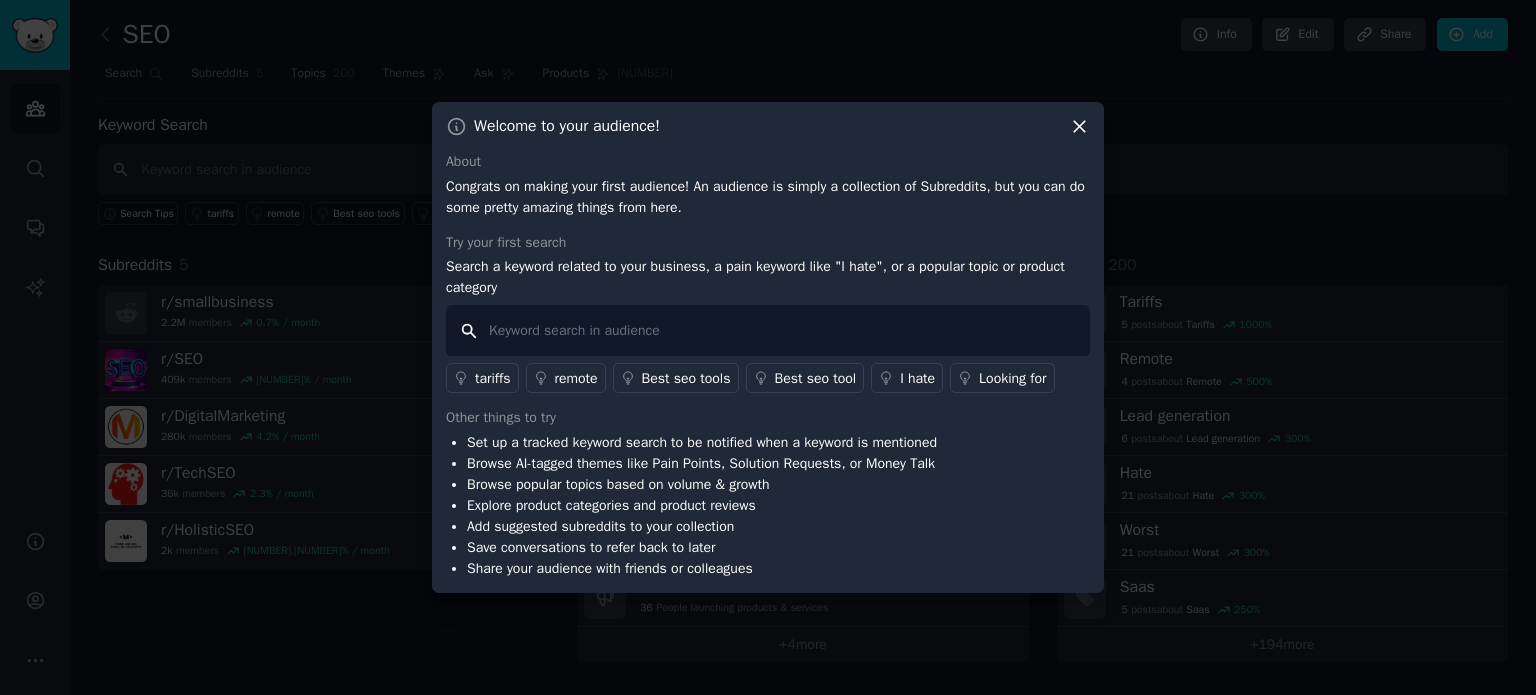 click at bounding box center [768, 330] 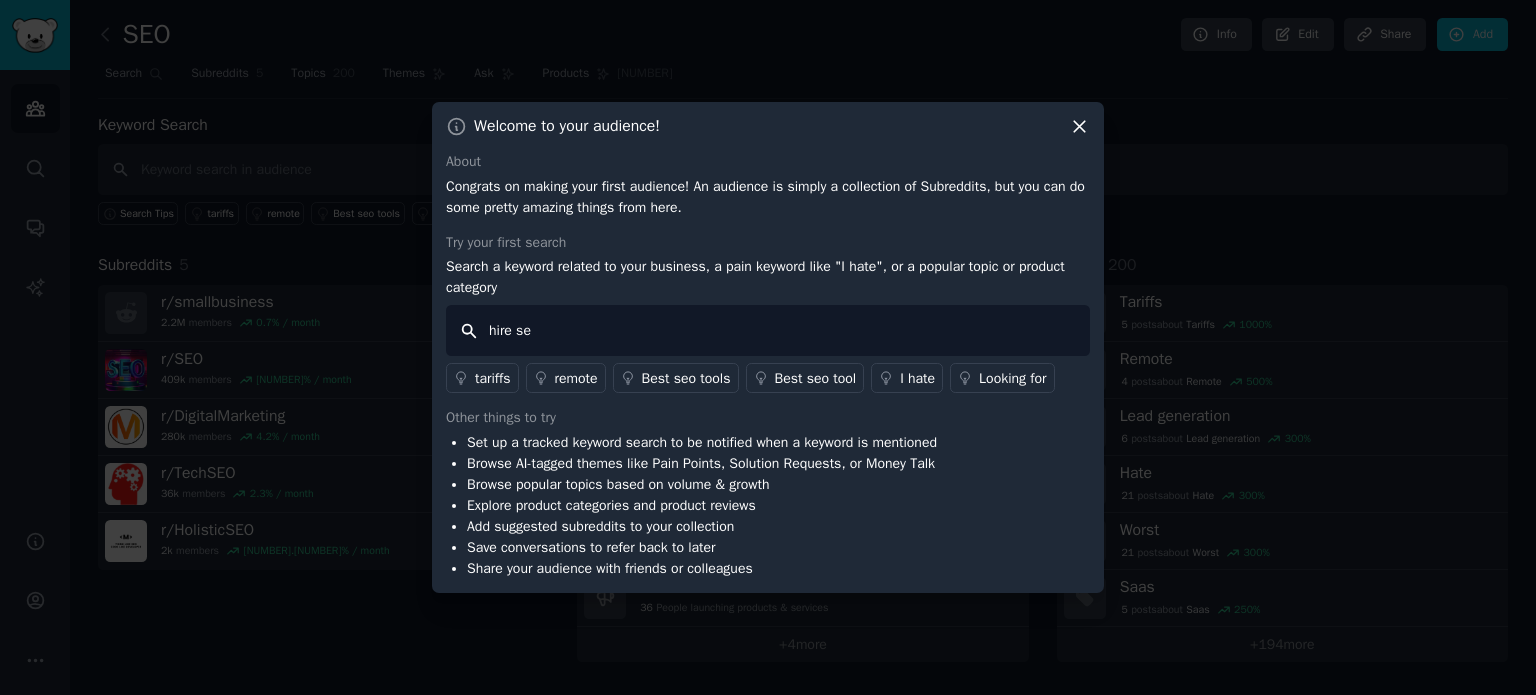type on "hire seo" 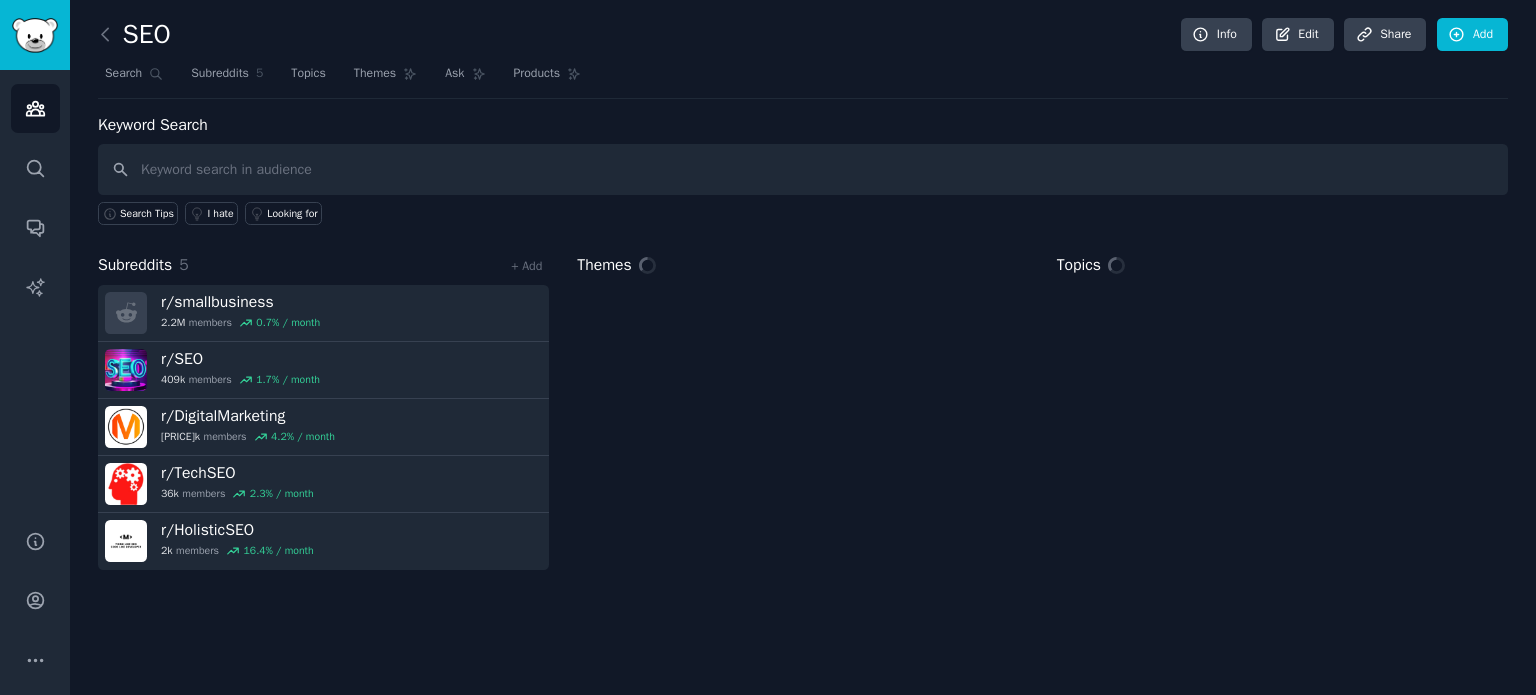 scroll, scrollTop: 0, scrollLeft: 0, axis: both 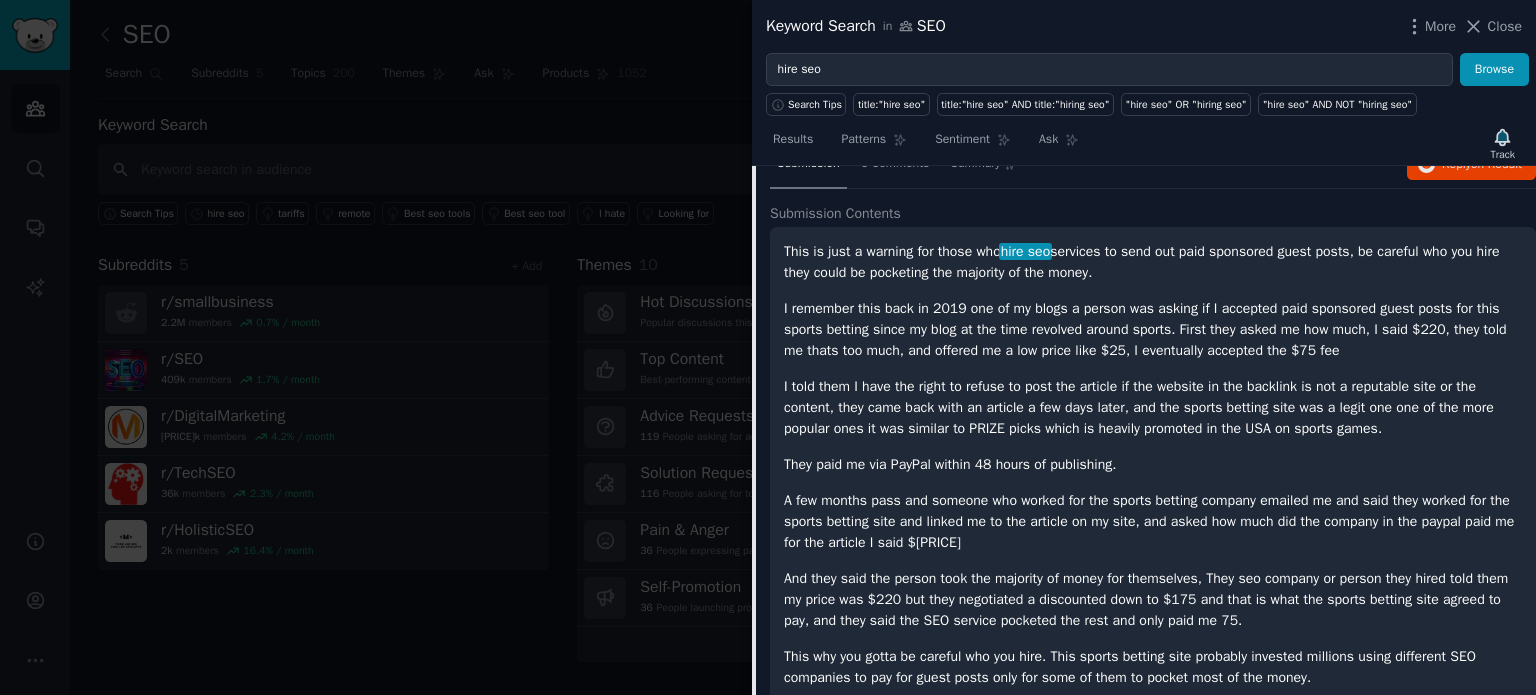 click on "I remember this back in 2019 one of my blogs a person was asking if I accepted paid sponsored guest posts for this sports betting since my blog at the time revolved around sports. First they asked me how much, I said $220, they told me thats too much, and offered me a low price like $25, I eventually accepted the $75 fee" at bounding box center [1153, 329] 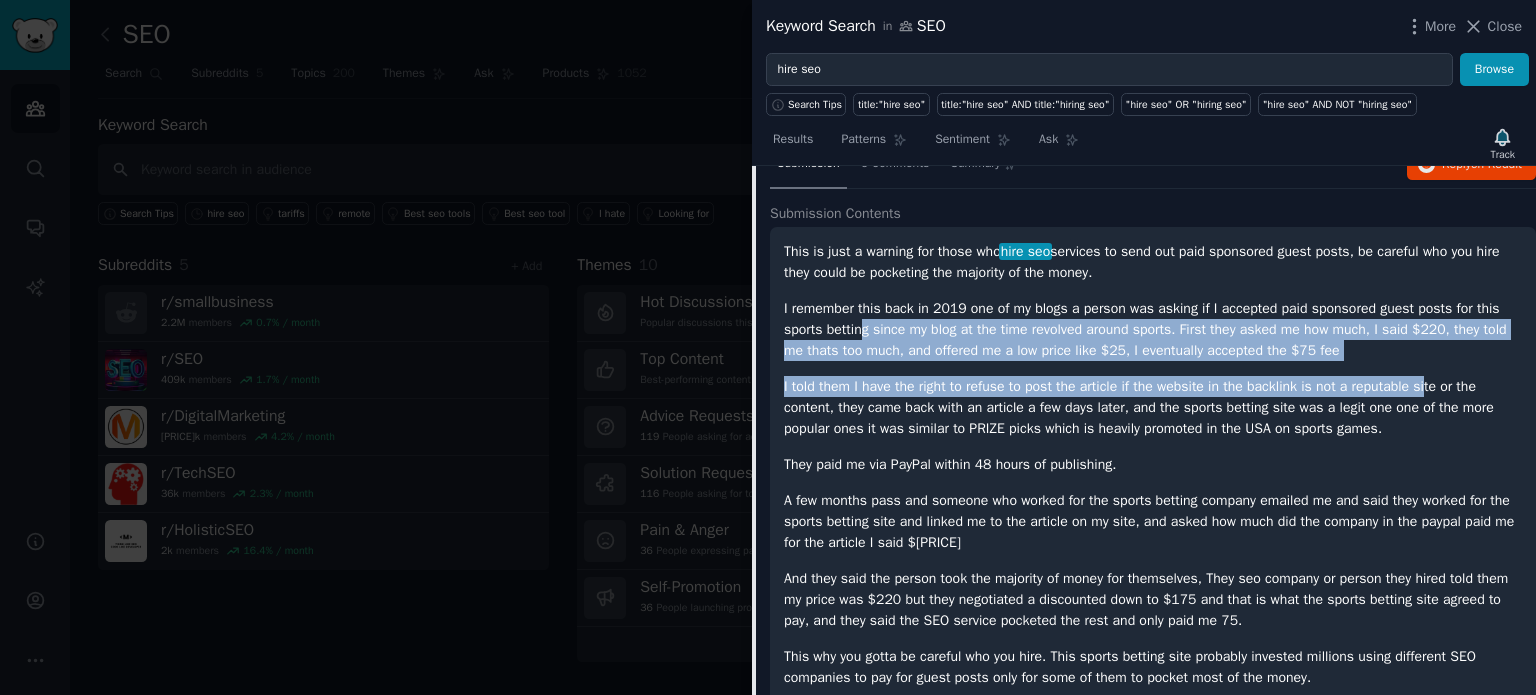 drag, startPoint x: 1154, startPoint y: 334, endPoint x: 1426, endPoint y: 377, distance: 275.37793 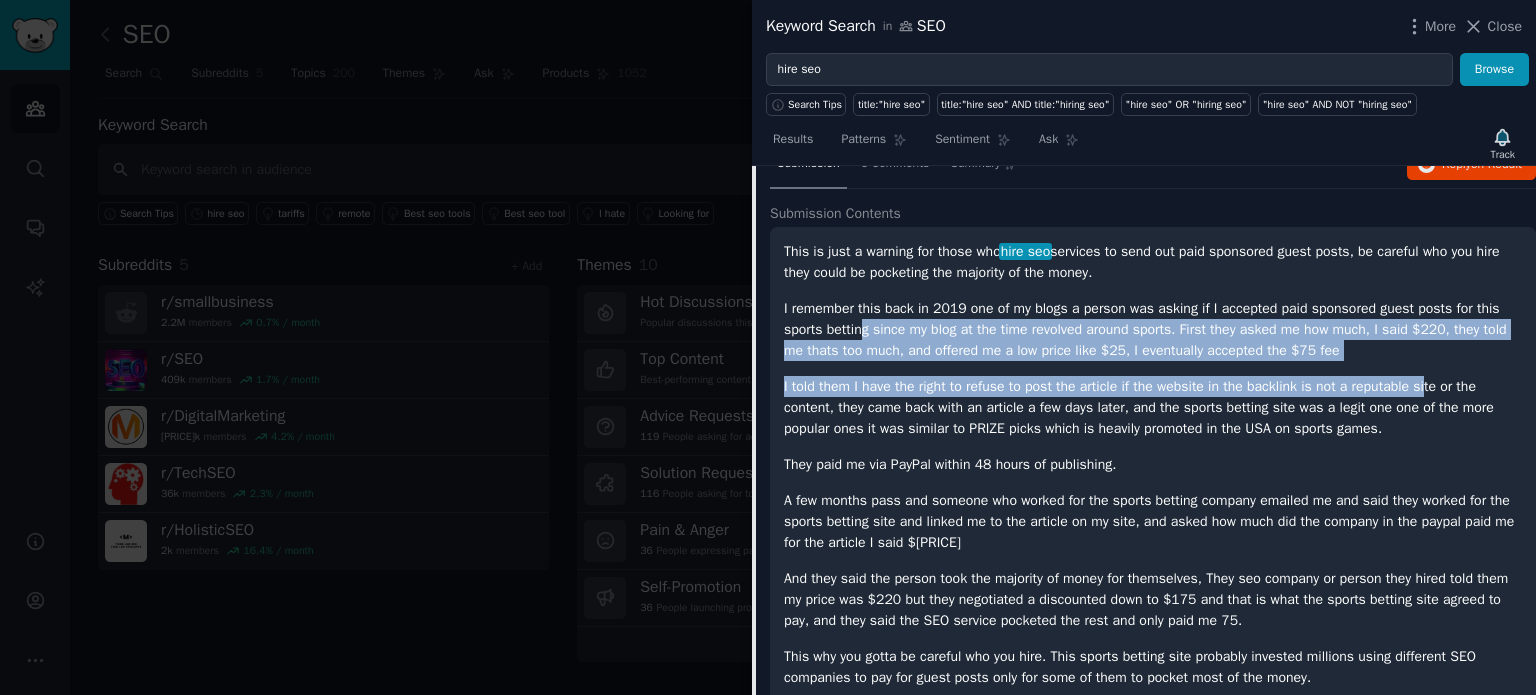 click on "This is just a warning for those who  hire seo  services to send out paid sponsored guest posts, be careful who you hire they could be pocketing the majority of the money.
I remember this back in [YEAR] one of my blogs a person was asking if I accepted paid sponsored guest posts for this sports betting since my blog at the time revolved around sports. First they asked me how much, I said $[PRICE], they told me thats too much, and offered me a low price like $[PRICE], I eventually accepted the $[PRICE] fee
I told them I have the right to refuse to post the article if the website in the backlink is not a reputable site or the content, they came back with an article a few days later, and the sports betting site was a legit one one of the more popular ones it was similar to PRIZE picks which is heavily promoted in the [COUNTRY] on sports games.
They paid me via PayPal within [NUMBER] hours of publishing." at bounding box center (1153, 464) 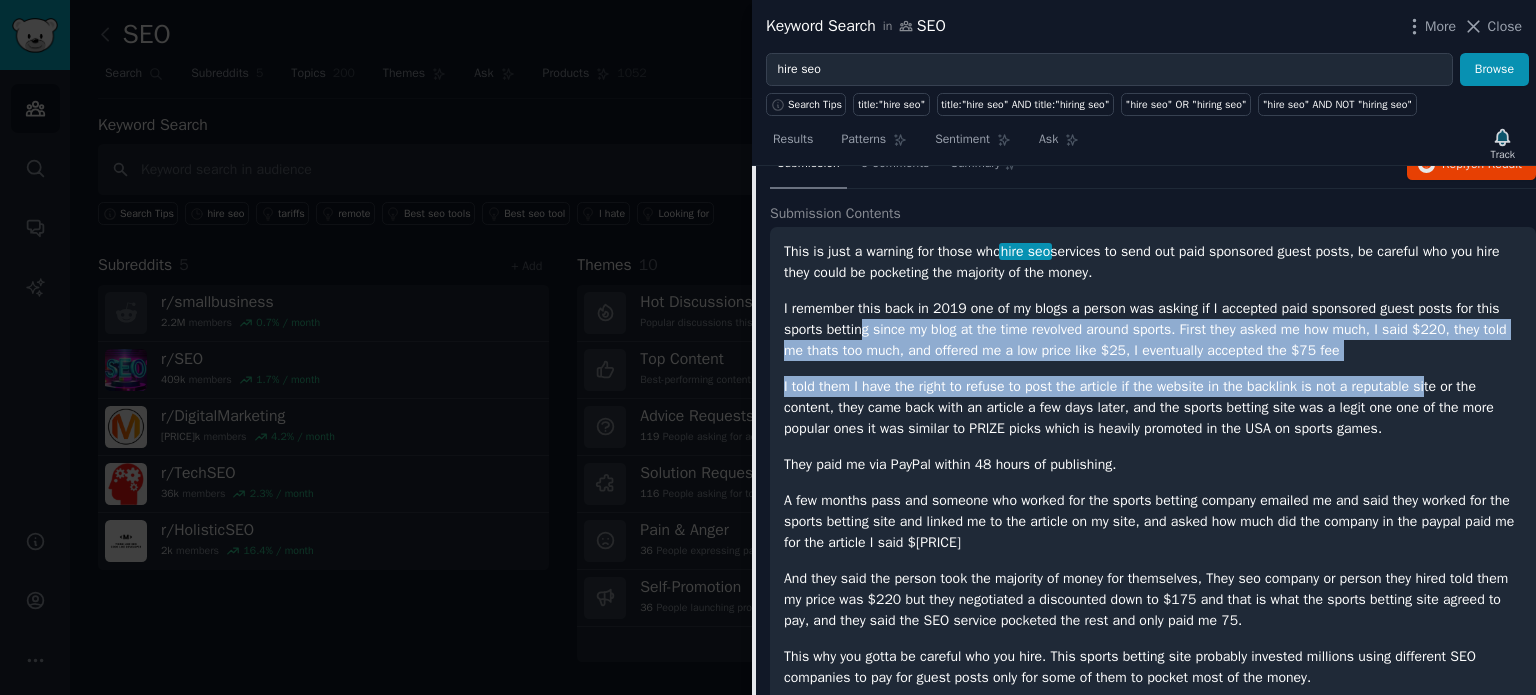 click on "I remember this back in 2019 one of my blogs a person was asking if I accepted paid sponsored guest posts for this sports betting since my blog at the time revolved around sports. First they asked me how much, I said $220, they told me thats too much, and offered me a low price like $25, I eventually accepted the $75 fee" at bounding box center (1153, 329) 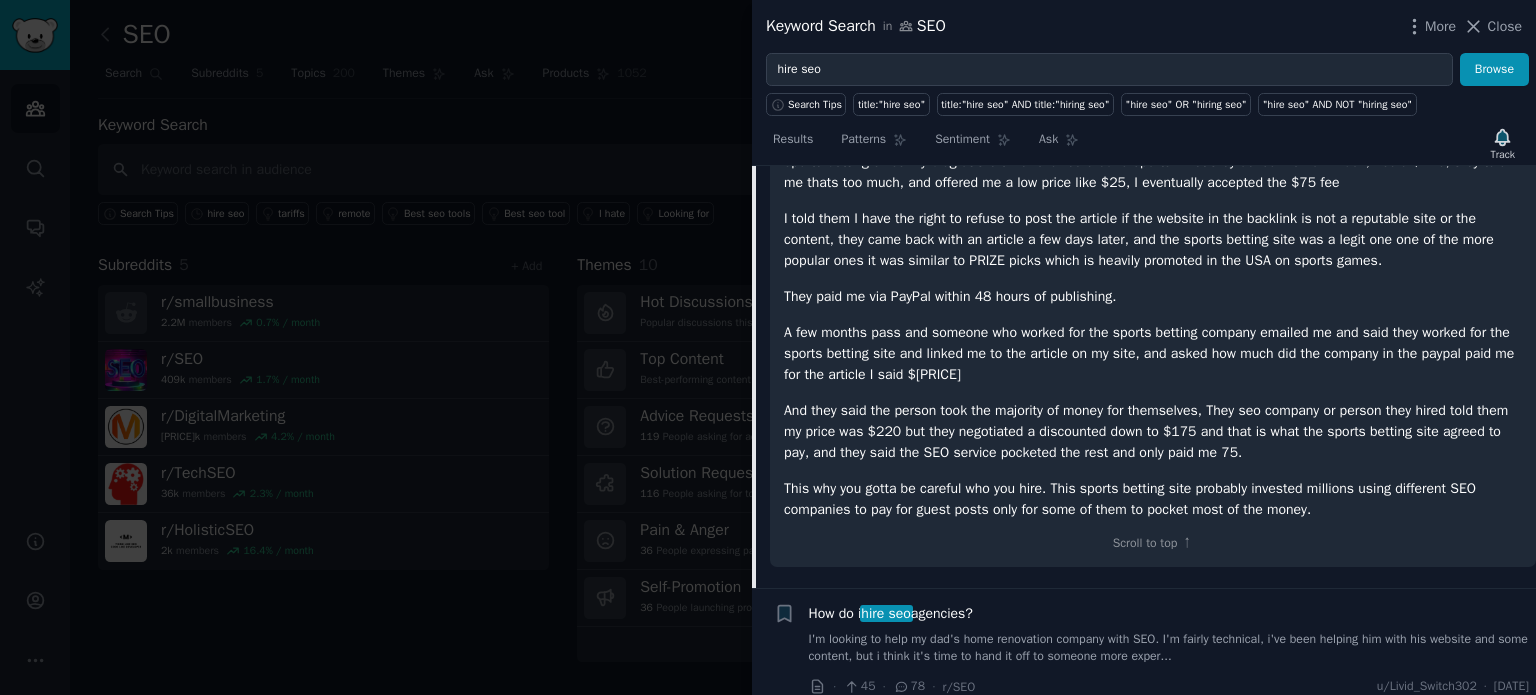 scroll, scrollTop: 400, scrollLeft: 0, axis: vertical 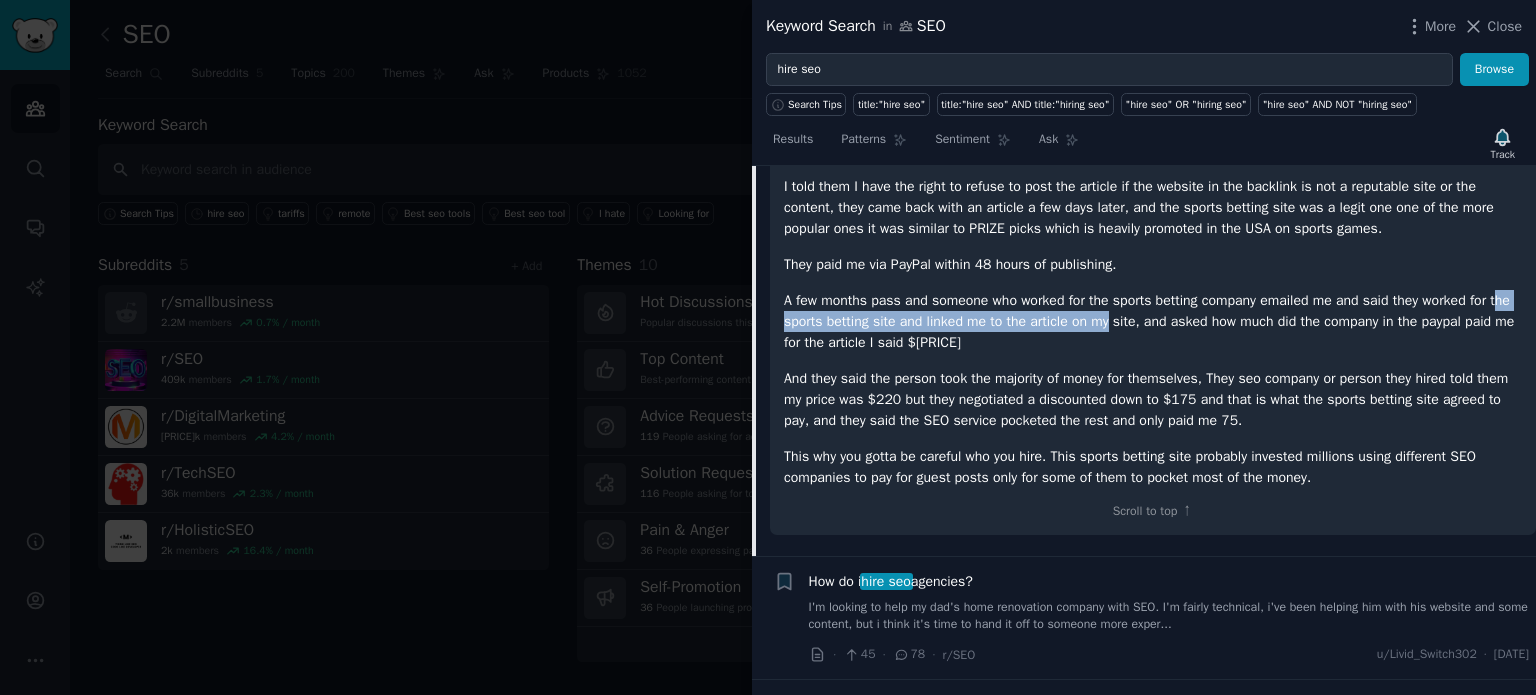 drag, startPoint x: 787, startPoint y: 312, endPoint x: 1151, endPoint y: 311, distance: 364.00137 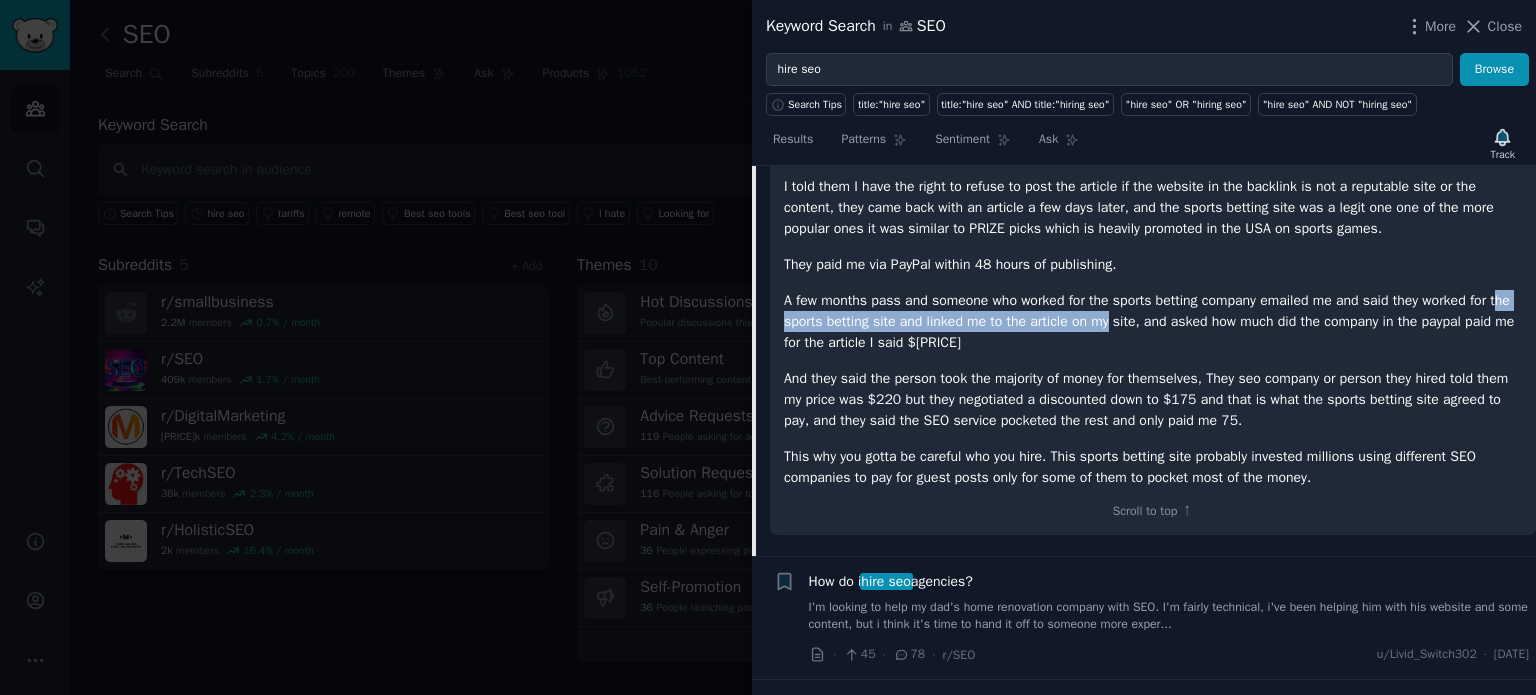 click on "A few months pass and someone who worked for the sports betting company emailed me and said they worked for the sports betting site and linked me to the article on my site, and asked how much did the  company in the paypal paid me for the article I said $[PRICE]" at bounding box center (1153, 321) 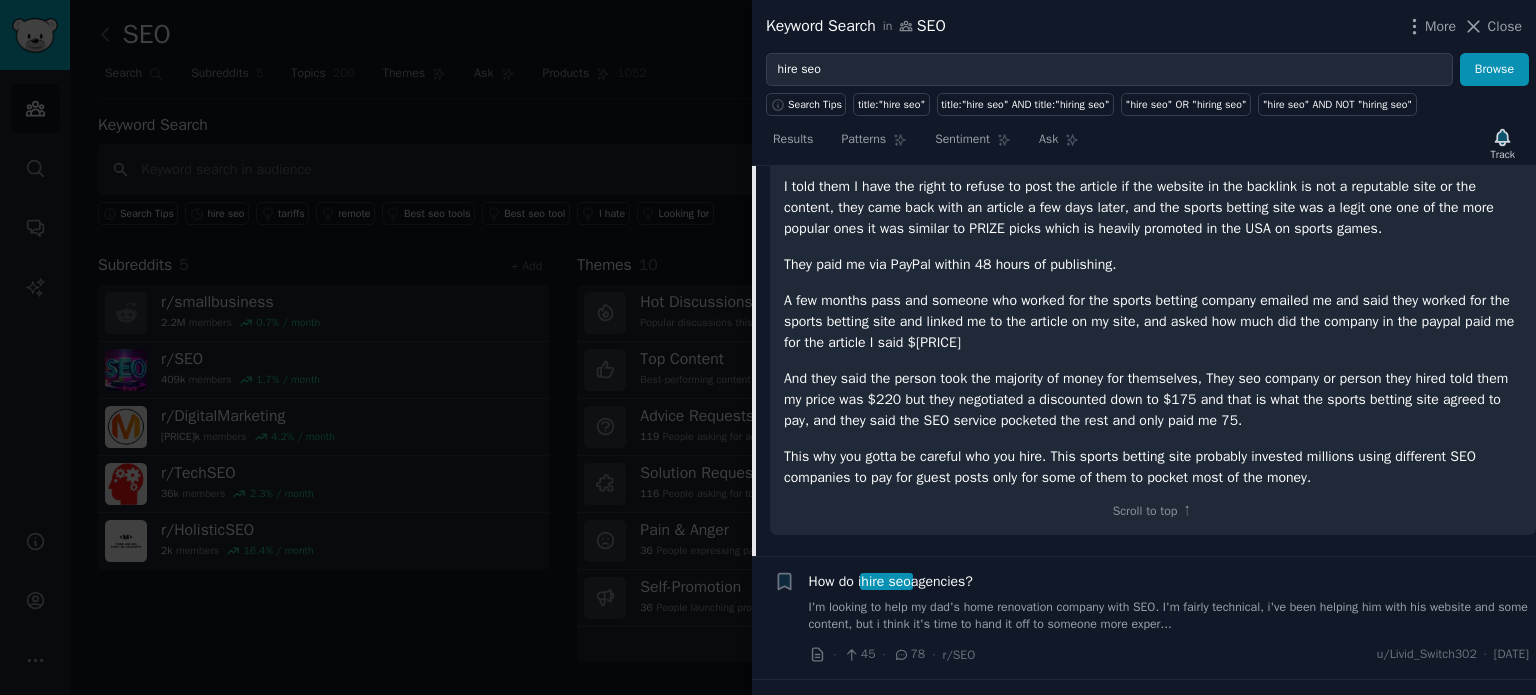 click on "A few months pass and someone who worked for the sports betting company emailed me and said they worked for the sports betting site and linked me to the article on my site, and asked how much did the  company in the paypal paid me for the article I said $[PRICE]" at bounding box center (1153, 321) 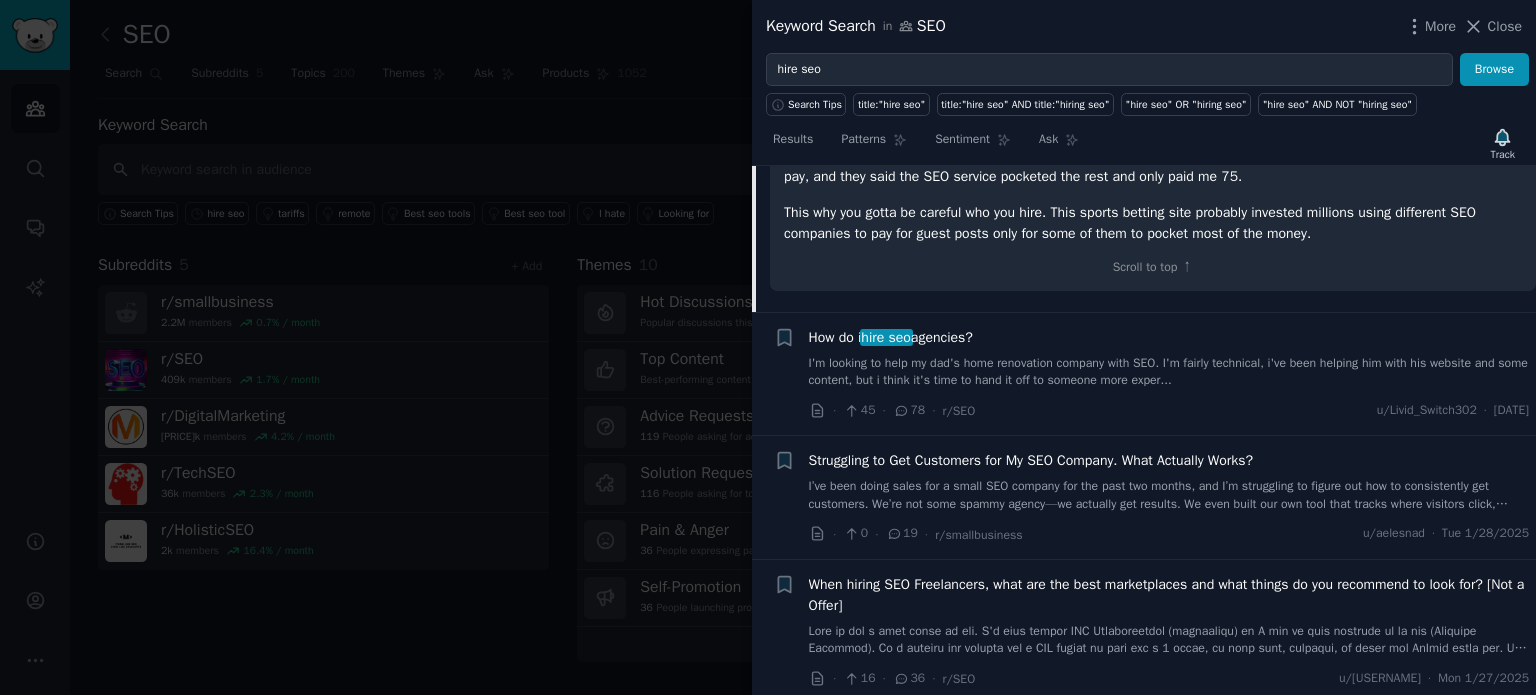 scroll, scrollTop: 600, scrollLeft: 0, axis: vertical 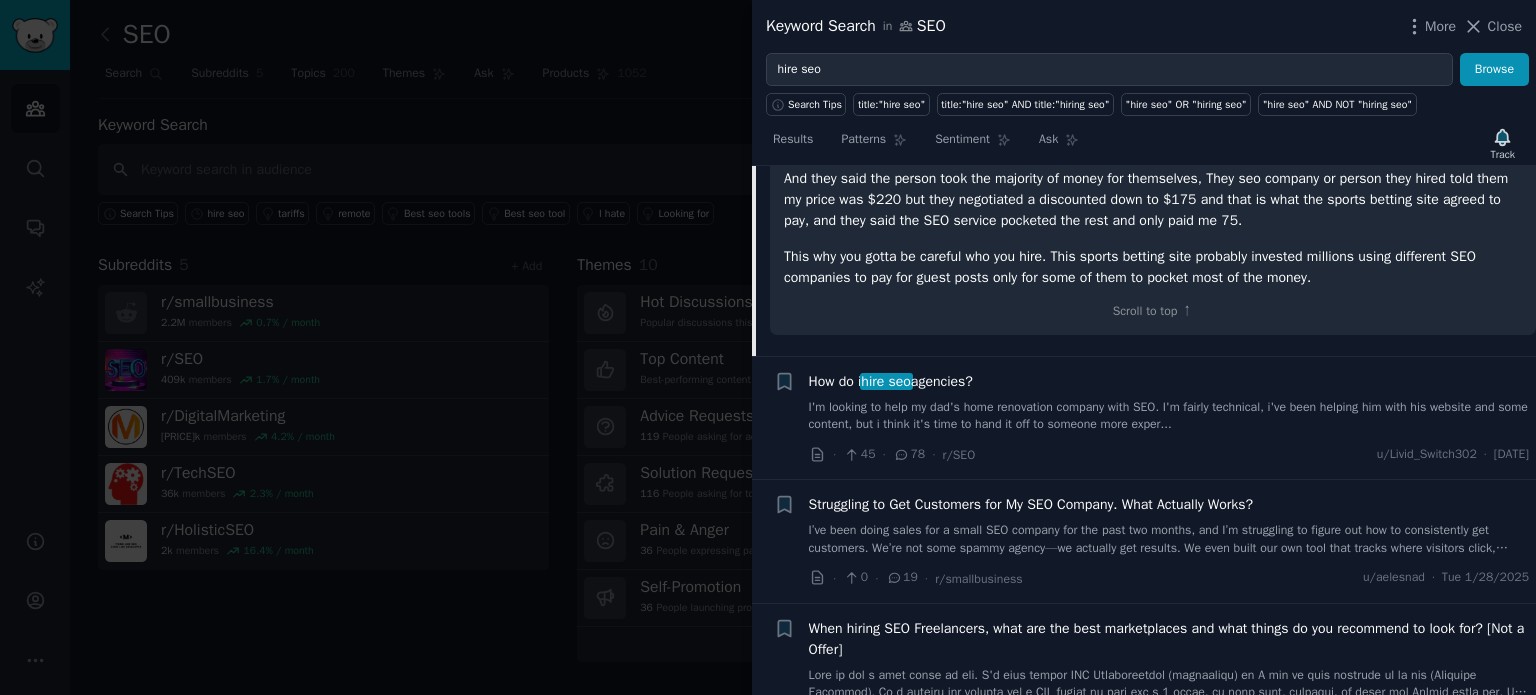 click on "I'm looking to help my dad's home renovation company with SEO. I'm fairly technical, i've been helping him with his website and some content, but i think it's time to hand it off to someone more exper..." at bounding box center (1169, 416) 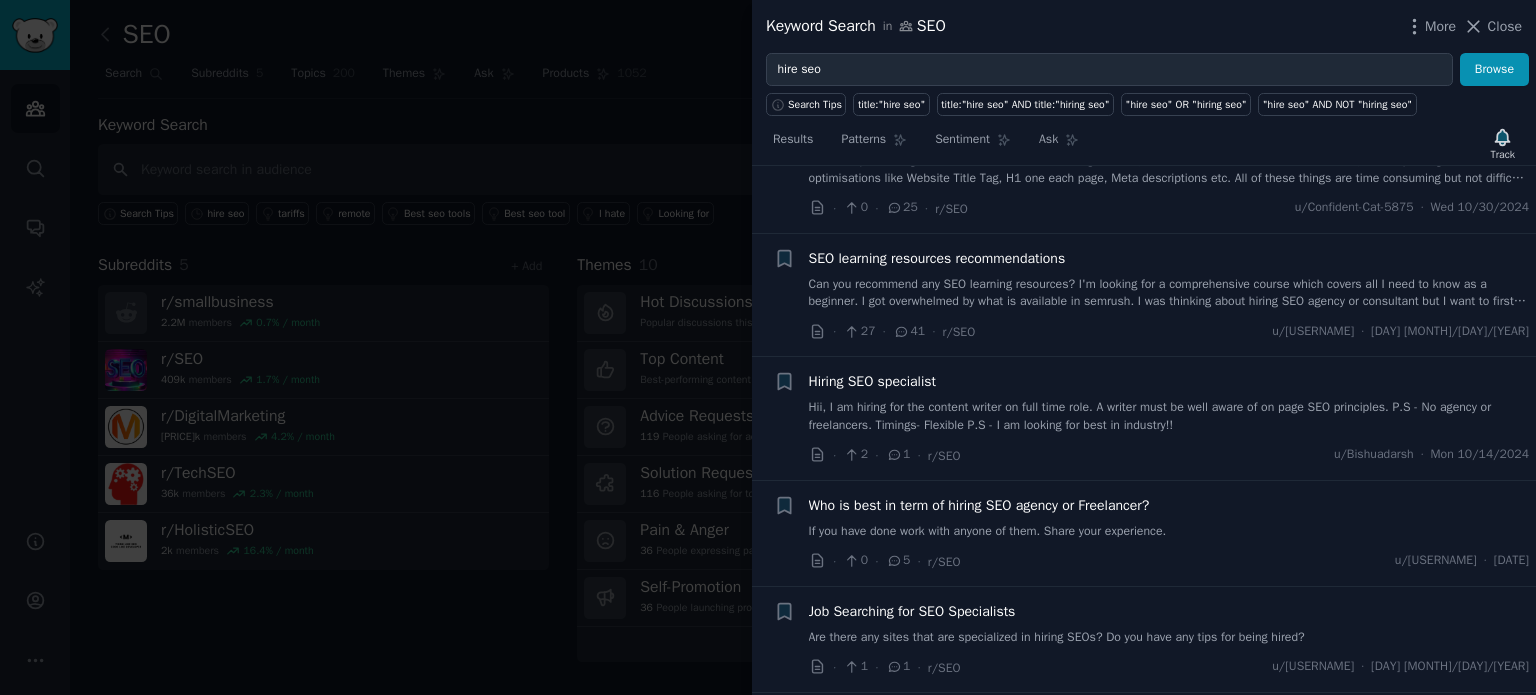 scroll, scrollTop: 1476, scrollLeft: 0, axis: vertical 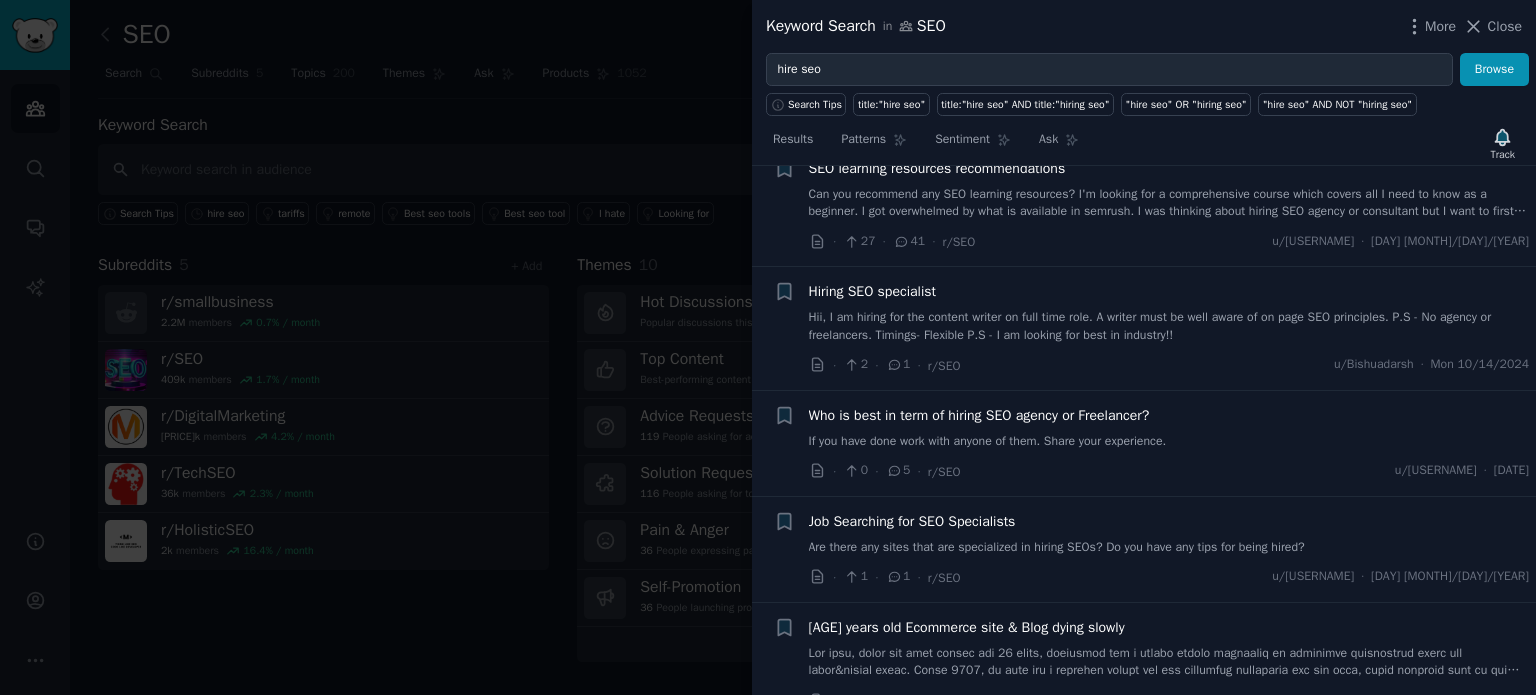 click at bounding box center (768, 347) 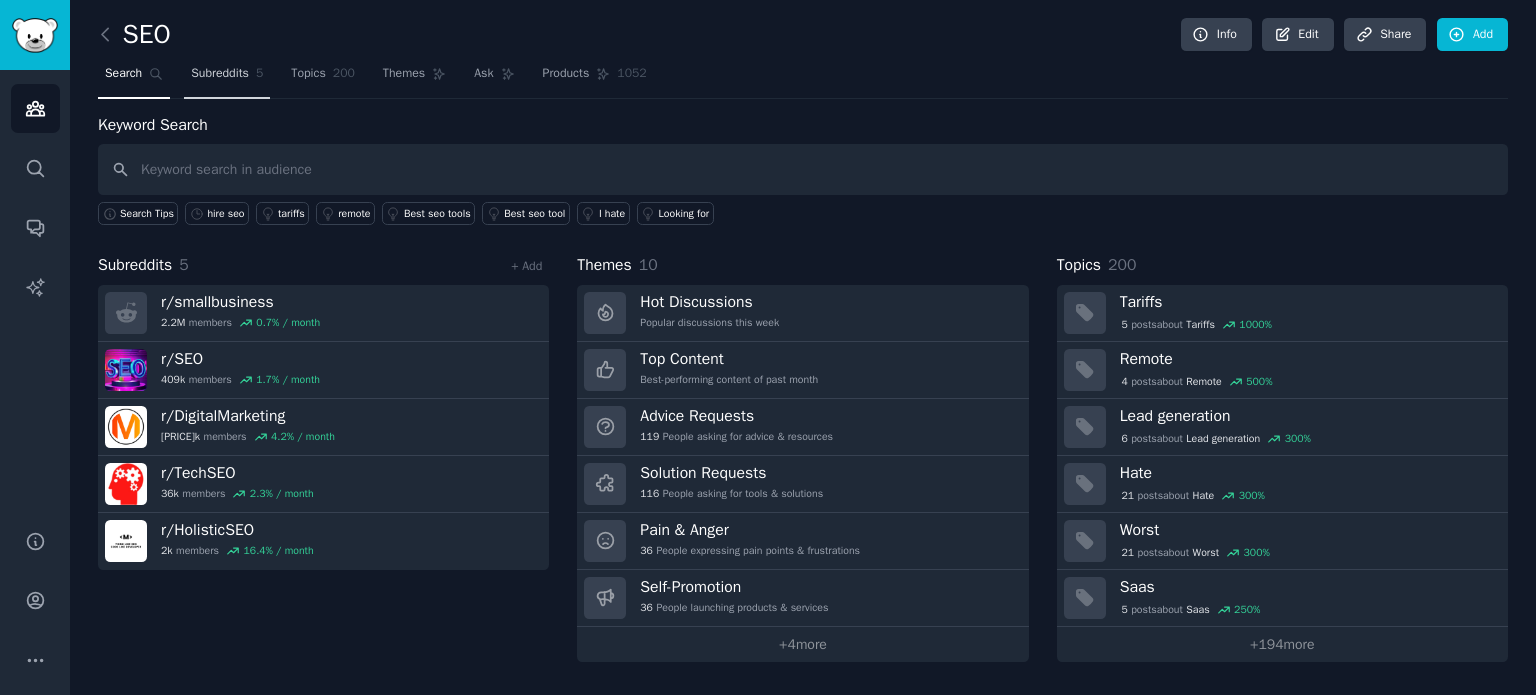 click on "Topics" at bounding box center [308, 74] 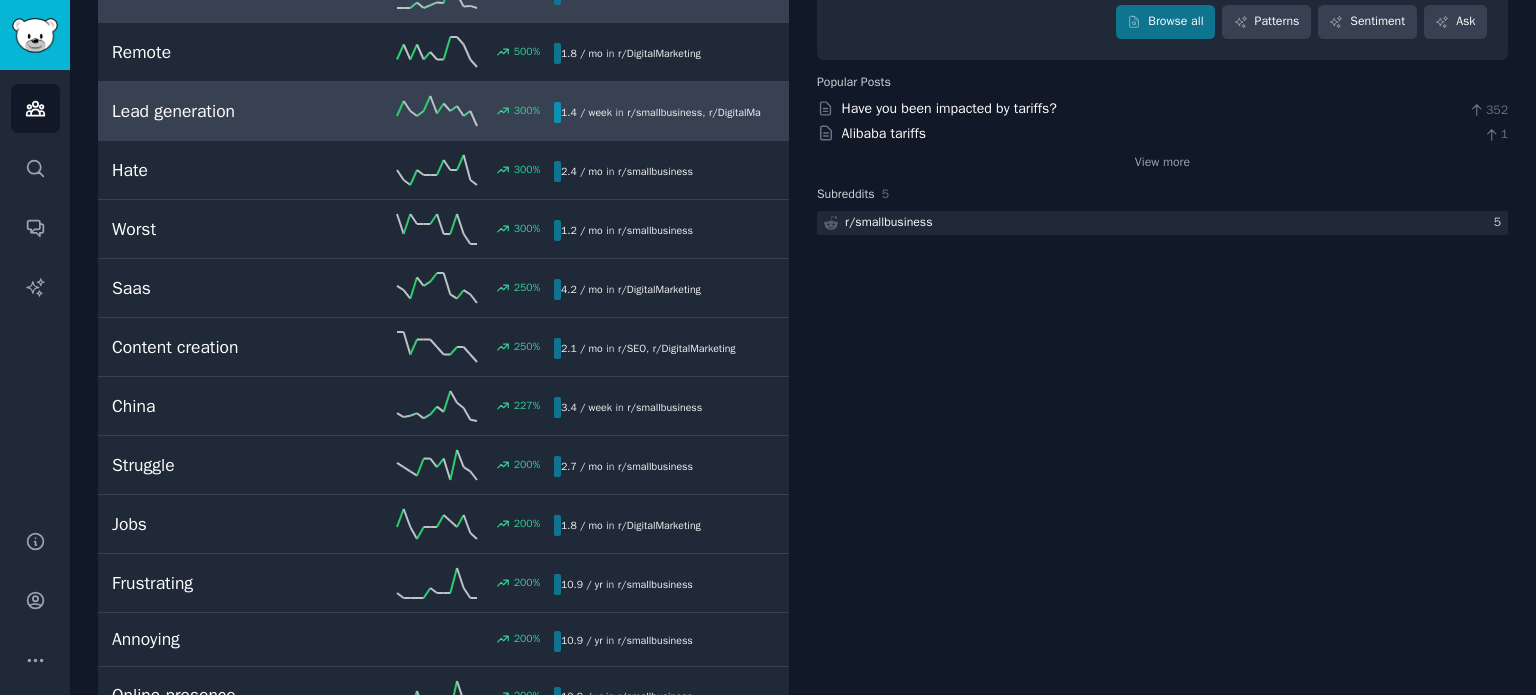 scroll, scrollTop: 100, scrollLeft: 0, axis: vertical 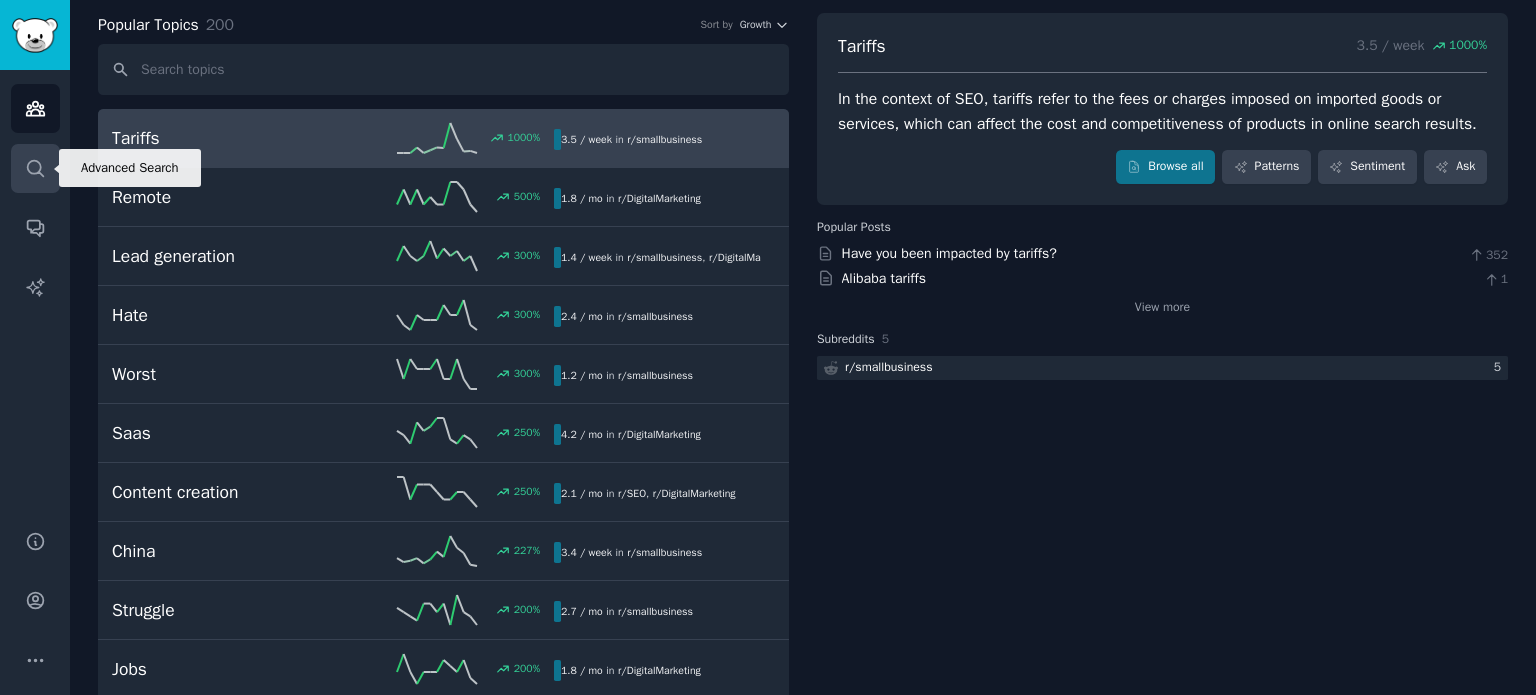 click 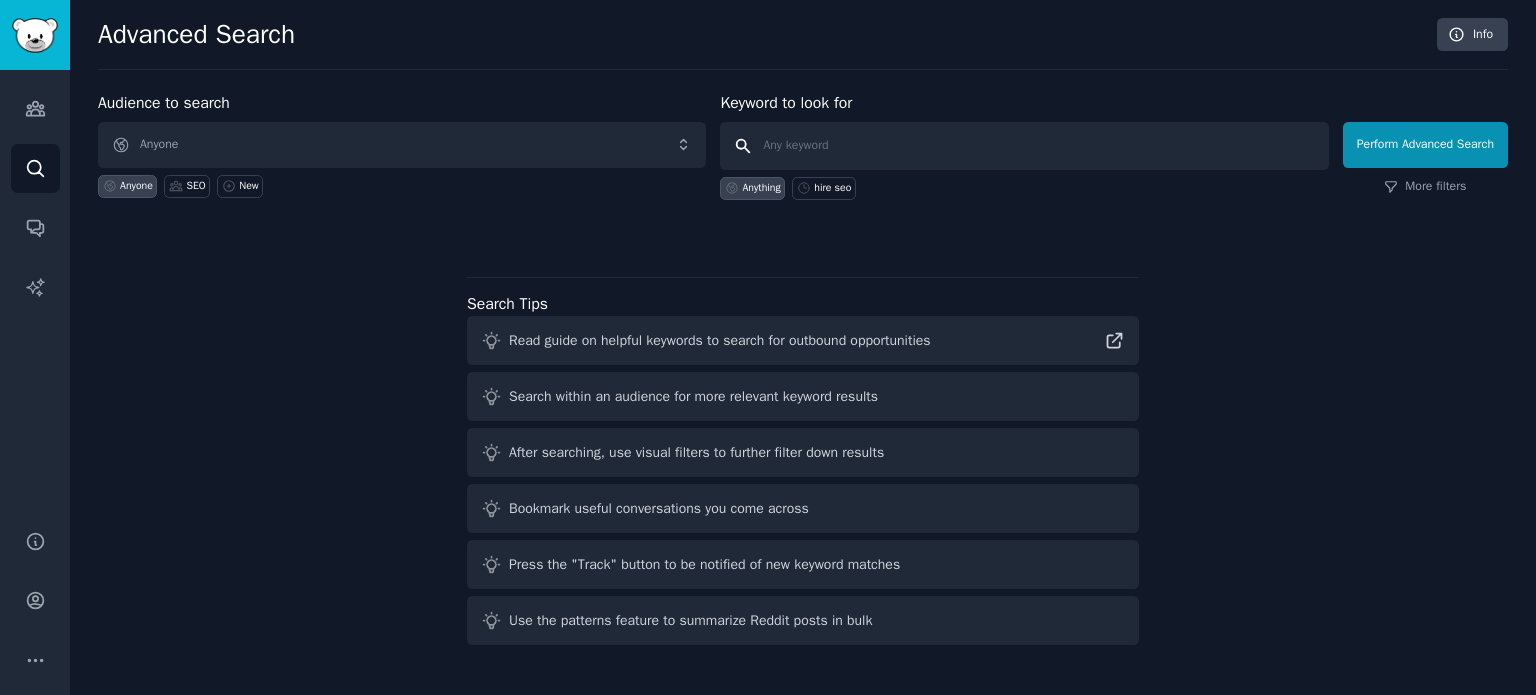 click at bounding box center [1024, 146] 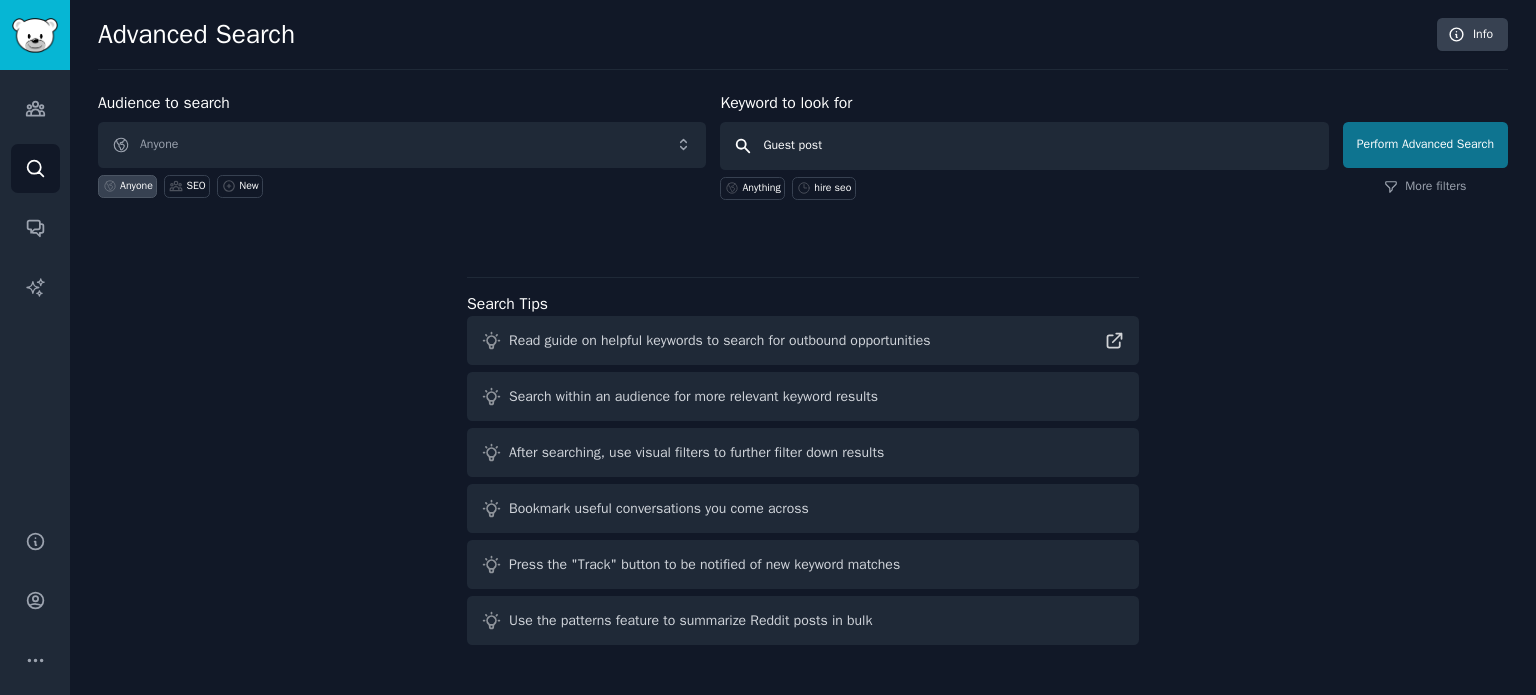 type on "Guest post" 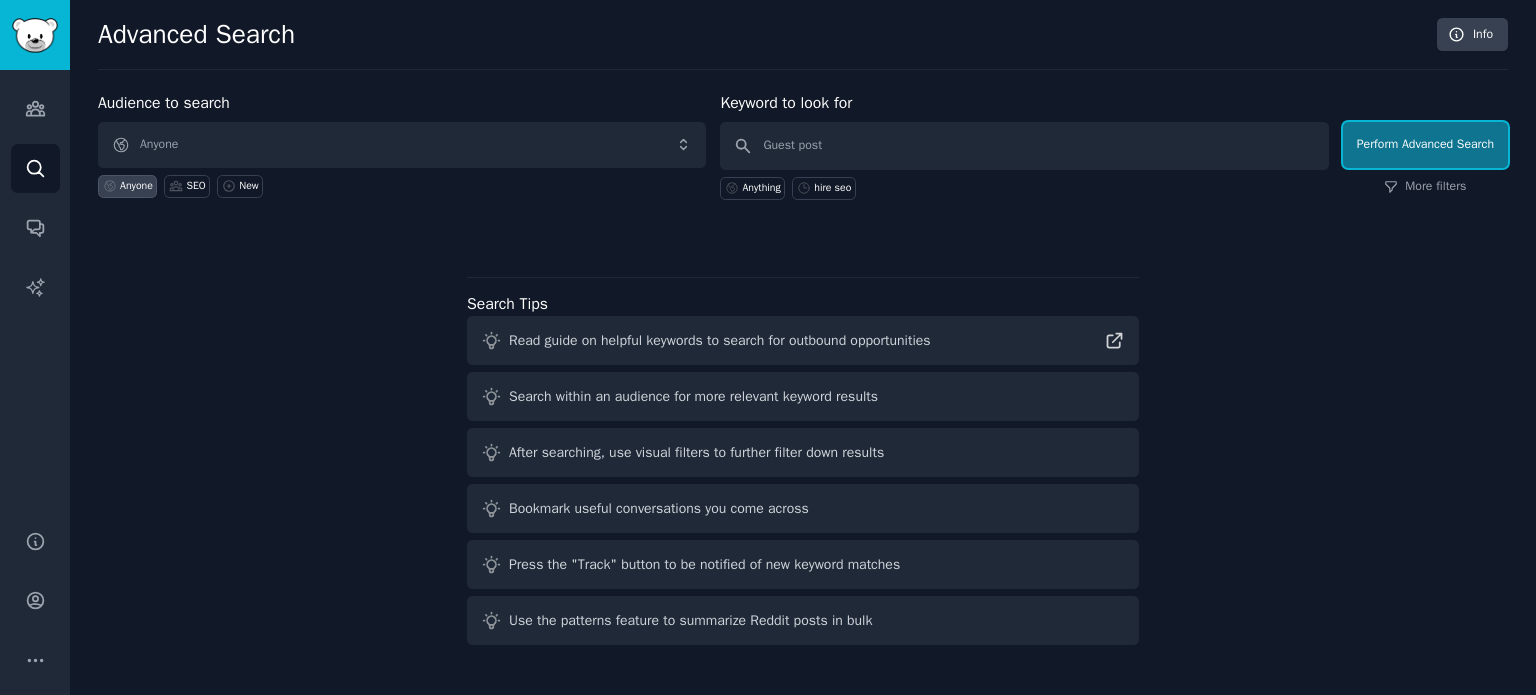 click on "Perform Advanced Search" at bounding box center [1425, 145] 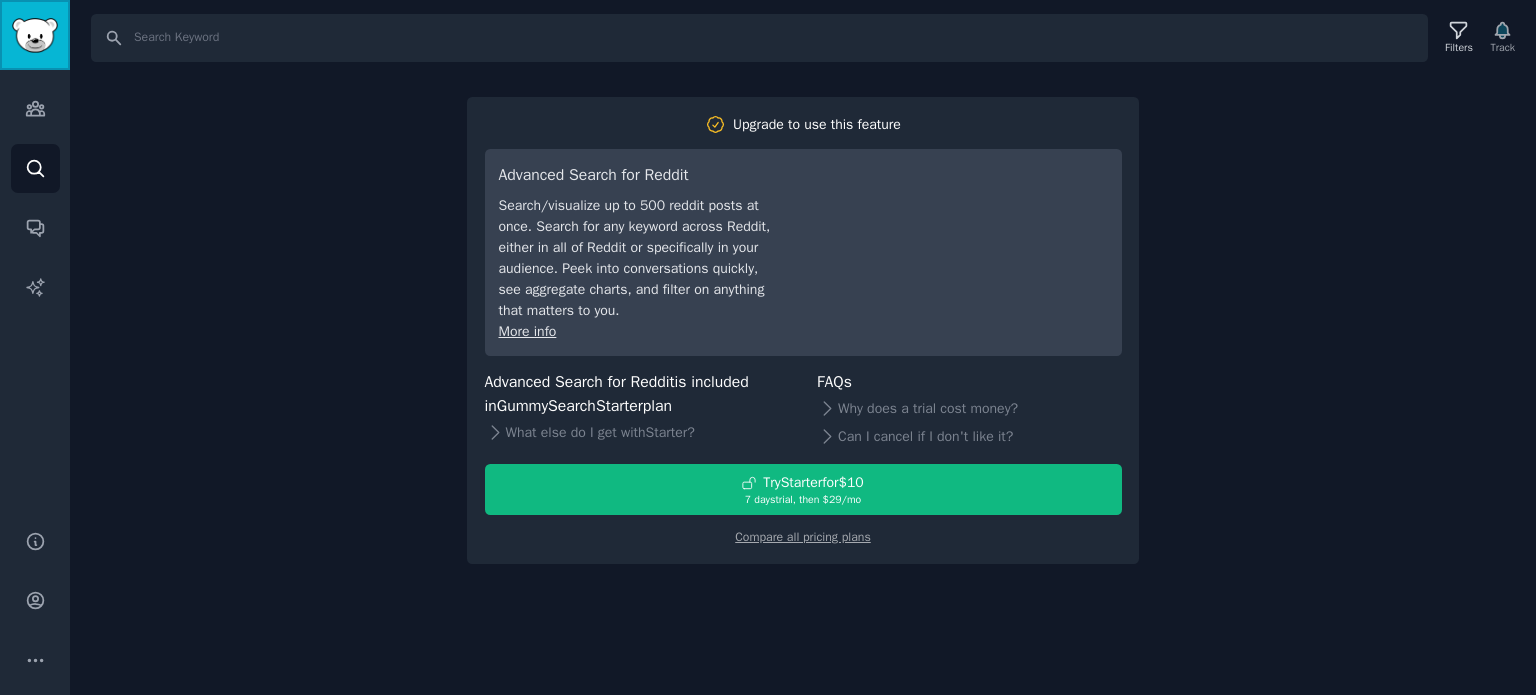 click at bounding box center (35, 35) 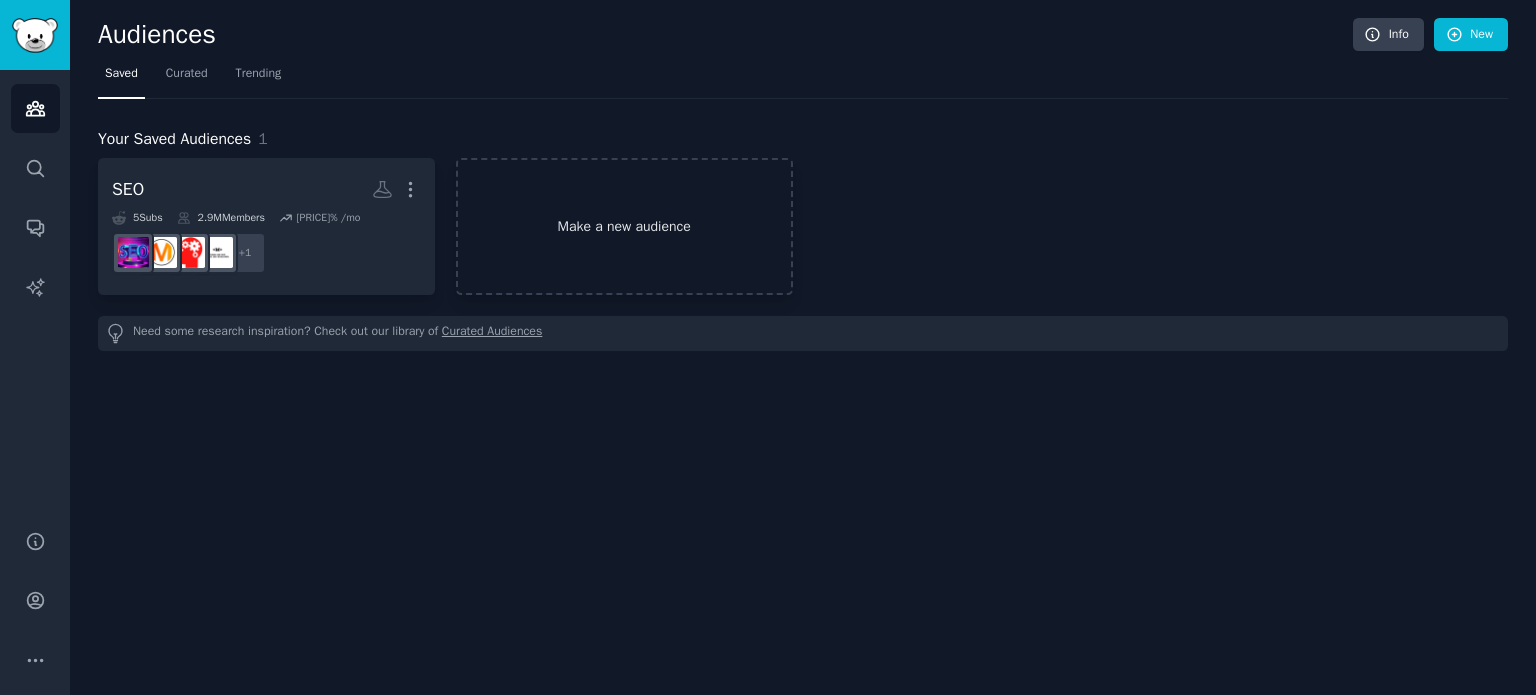 click on "Make a new audience" at bounding box center (624, 226) 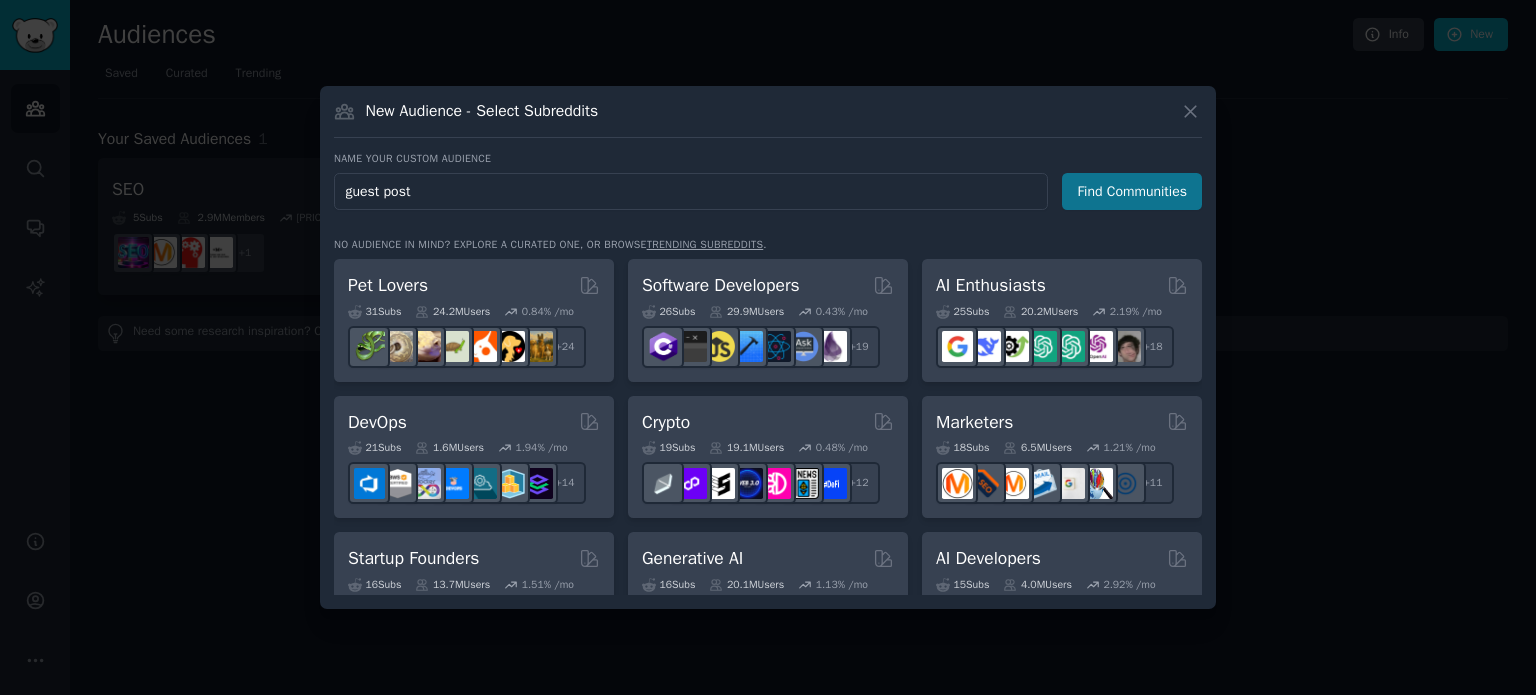 type on "guest post" 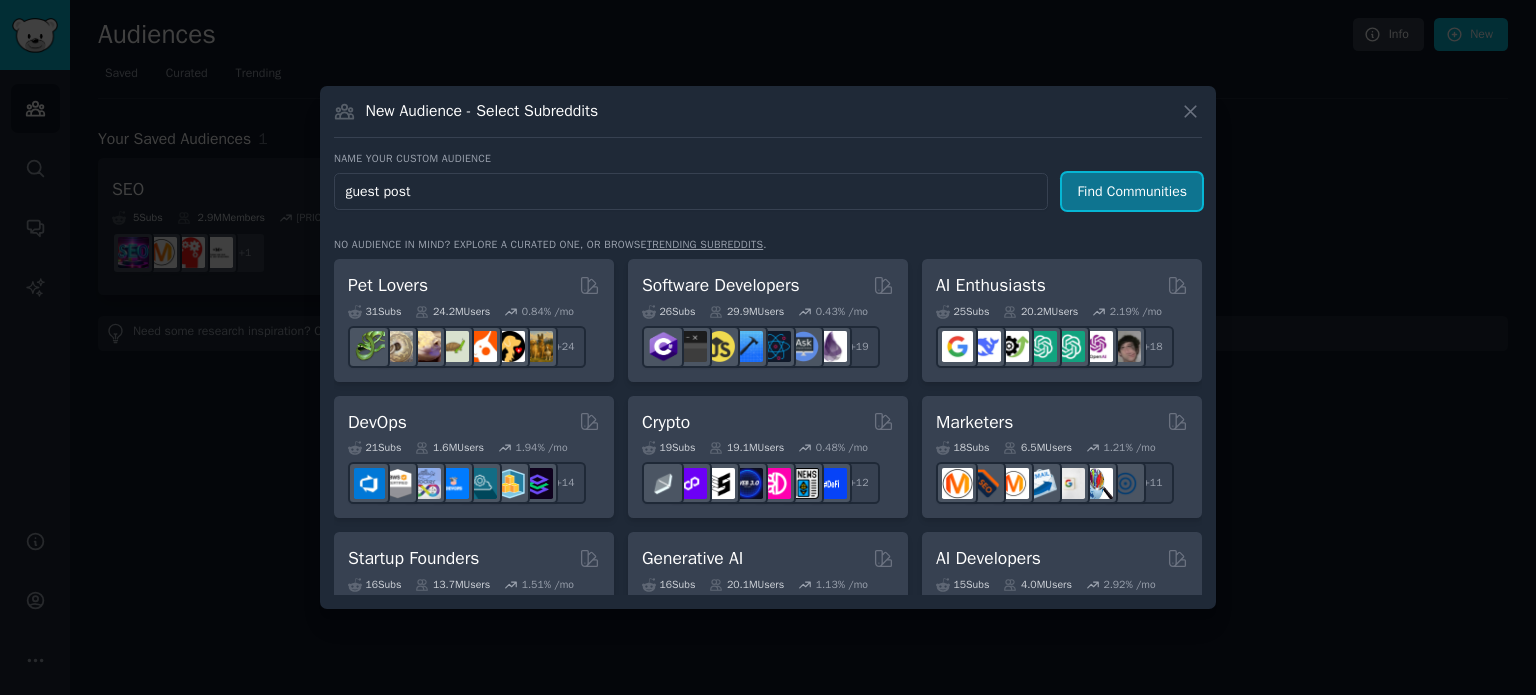 click on "Find Communities" at bounding box center [1132, 191] 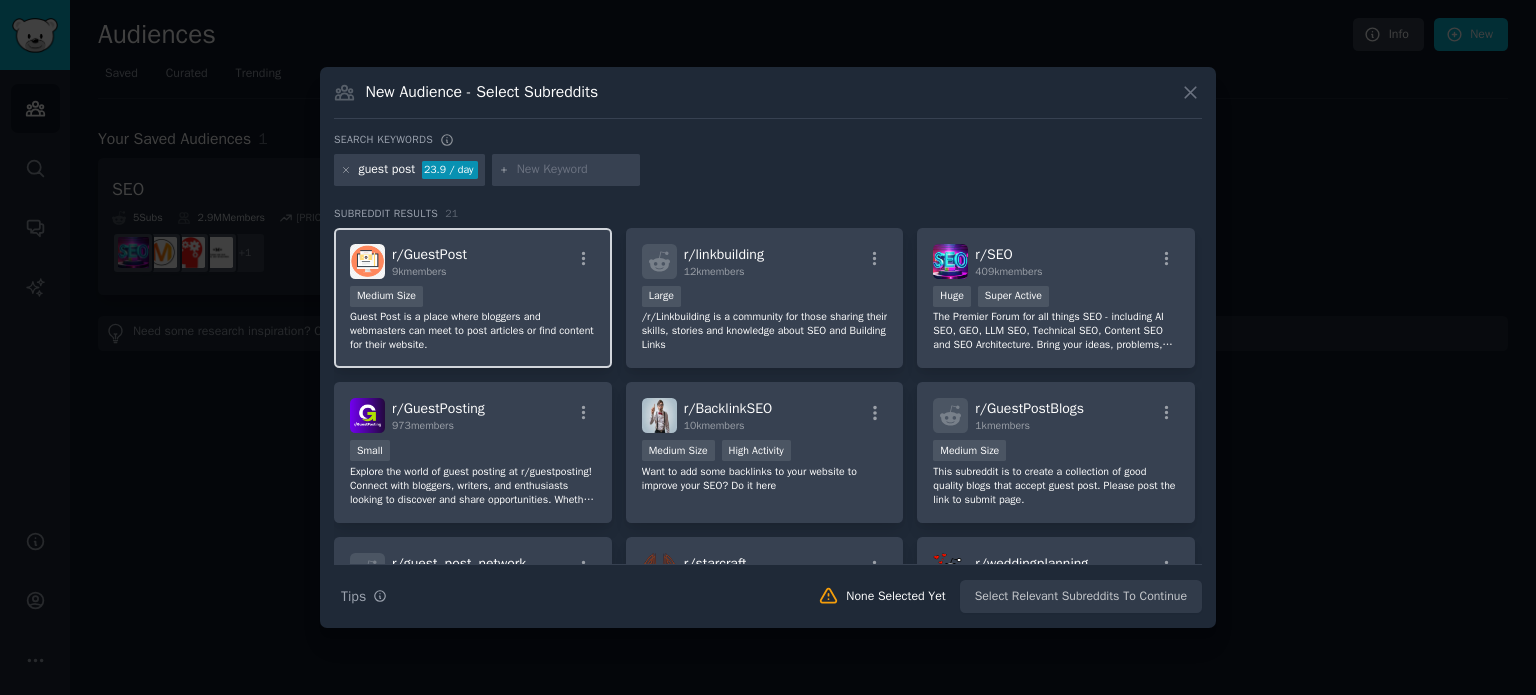 click on "9k  members" at bounding box center [429, 272] 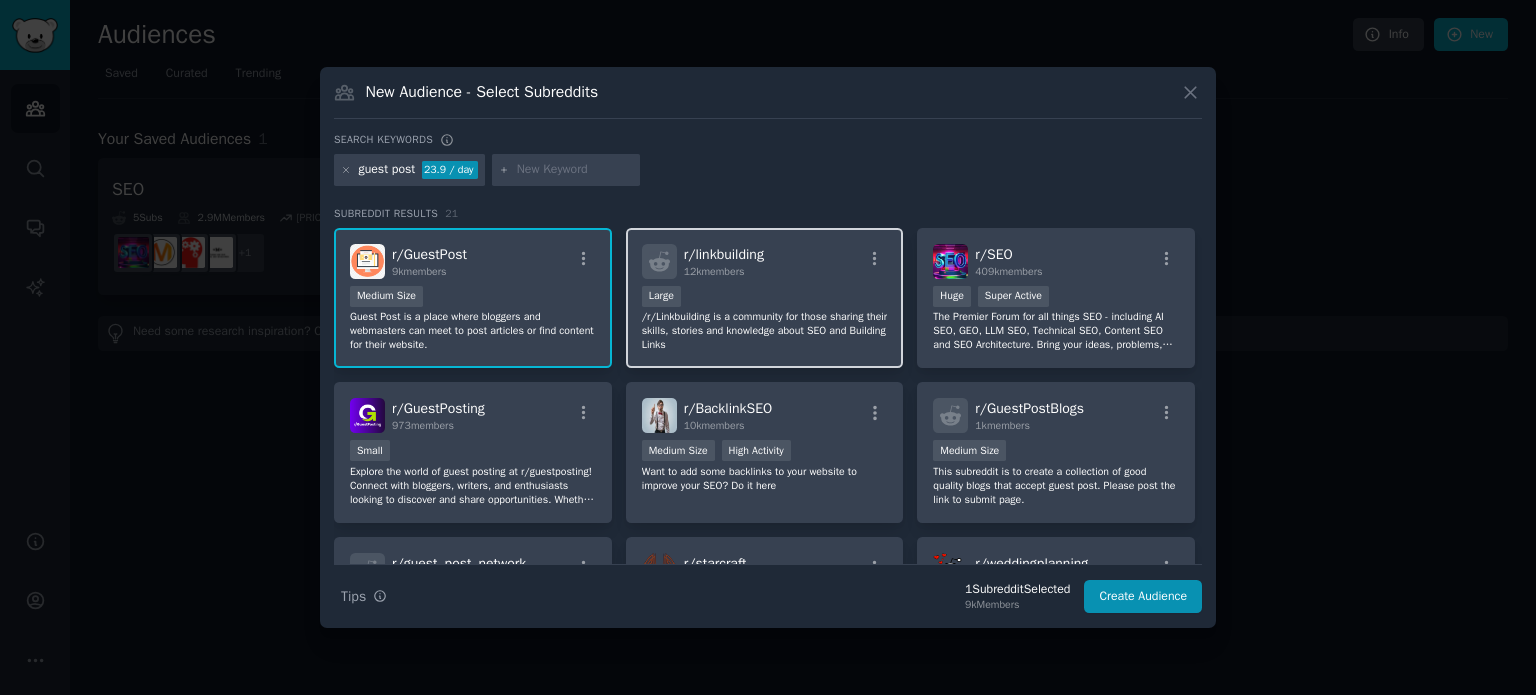click on "r/ linkbuilding 12k  members 10,000 - 100,000 members Large /r/Linkbuilding is a community for those sharing their skills, stories and knowledge about SEO and Building Links" at bounding box center [765, 298] 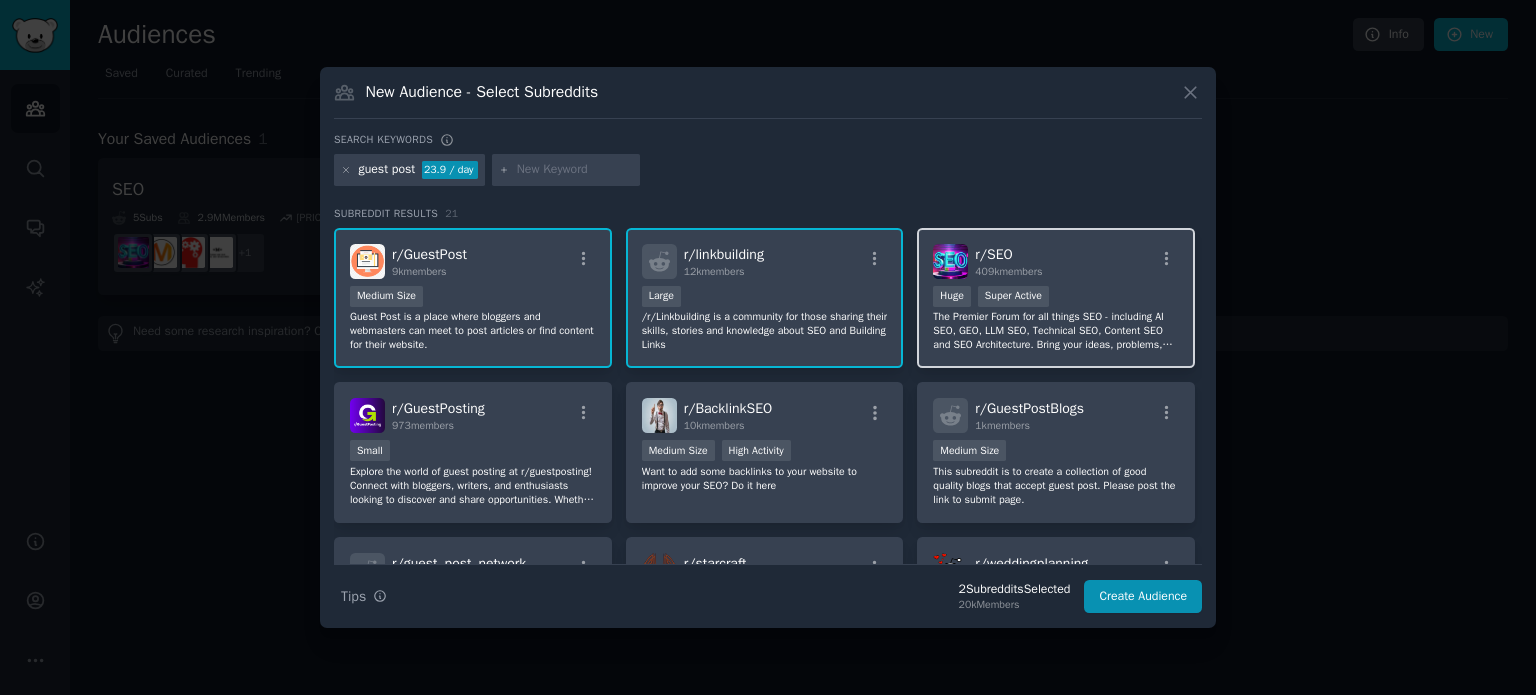 click on ">= 95th percentile for submissions / day Huge Super Active" at bounding box center (1056, 298) 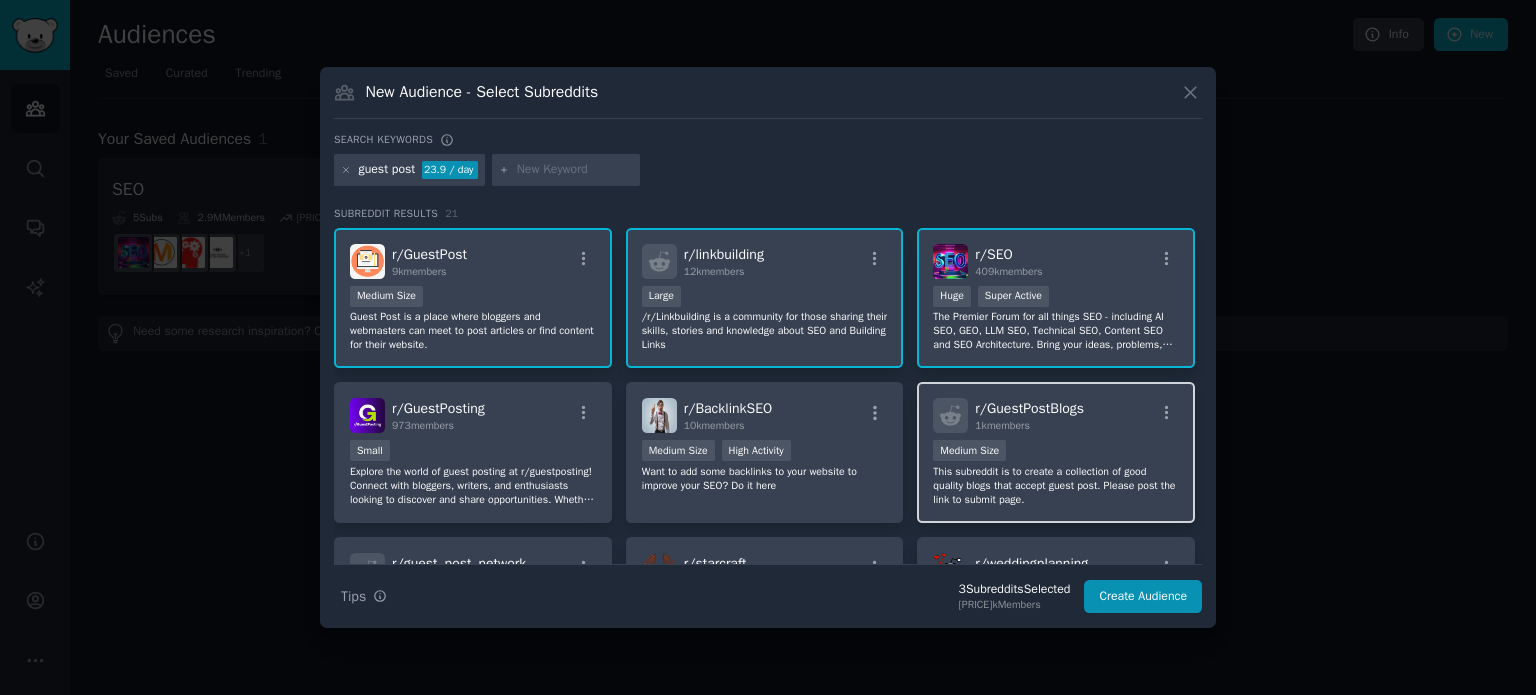 click on "Medium Size" at bounding box center (1056, 452) 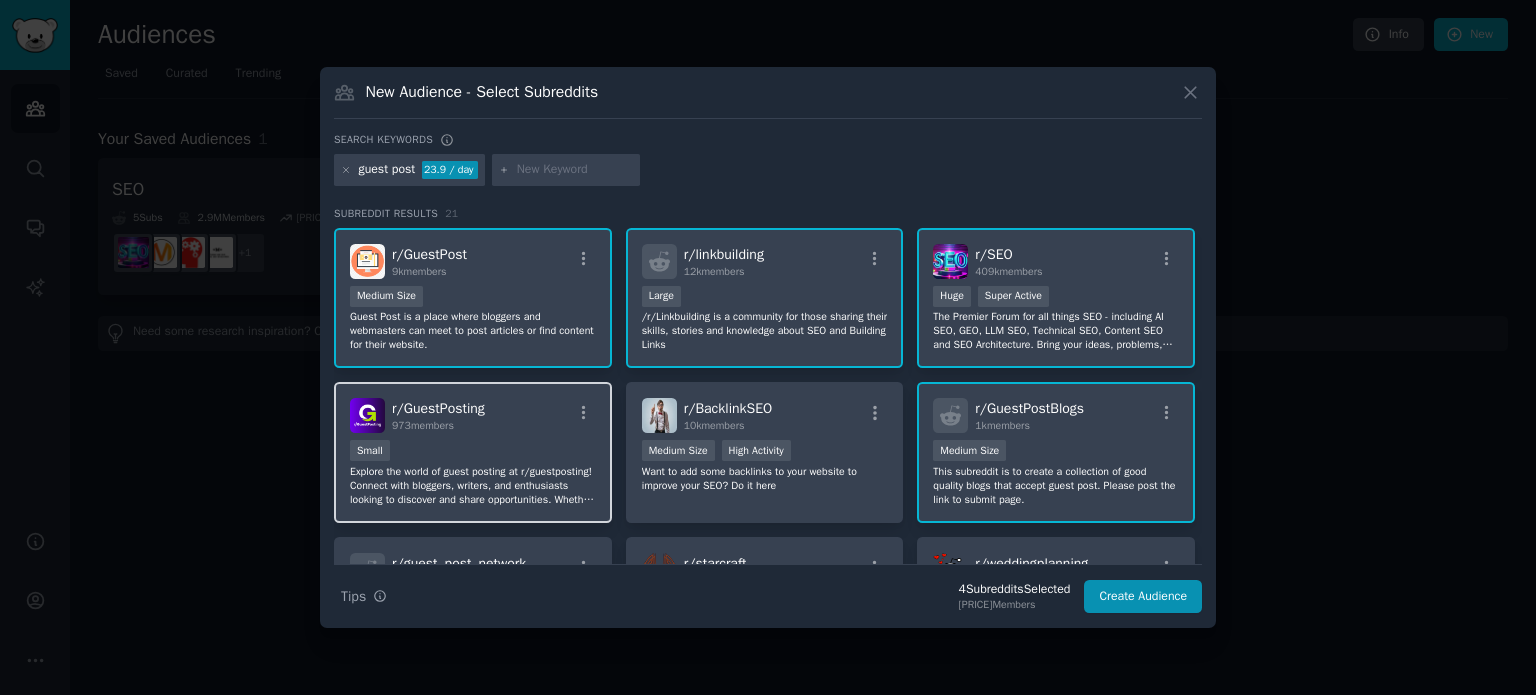 click on "Small" at bounding box center [473, 452] 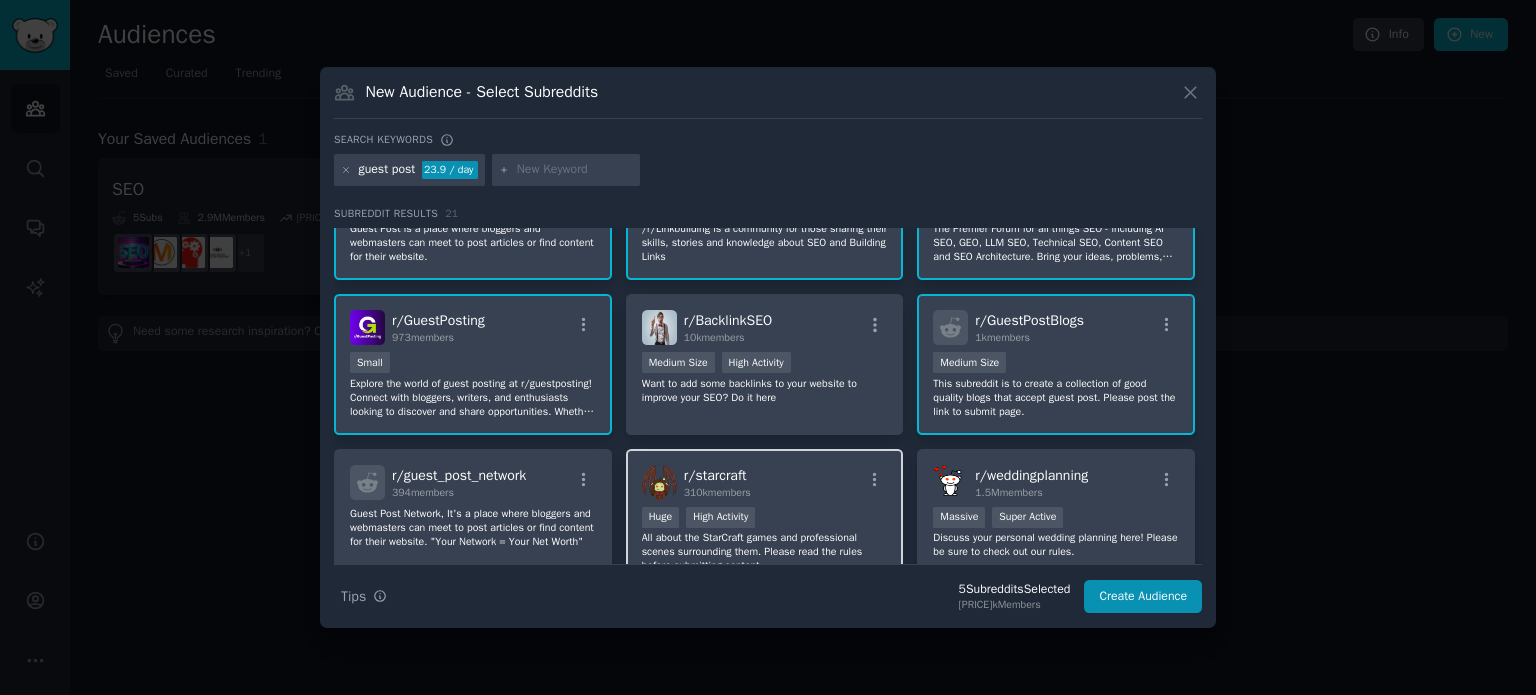 scroll, scrollTop: 200, scrollLeft: 0, axis: vertical 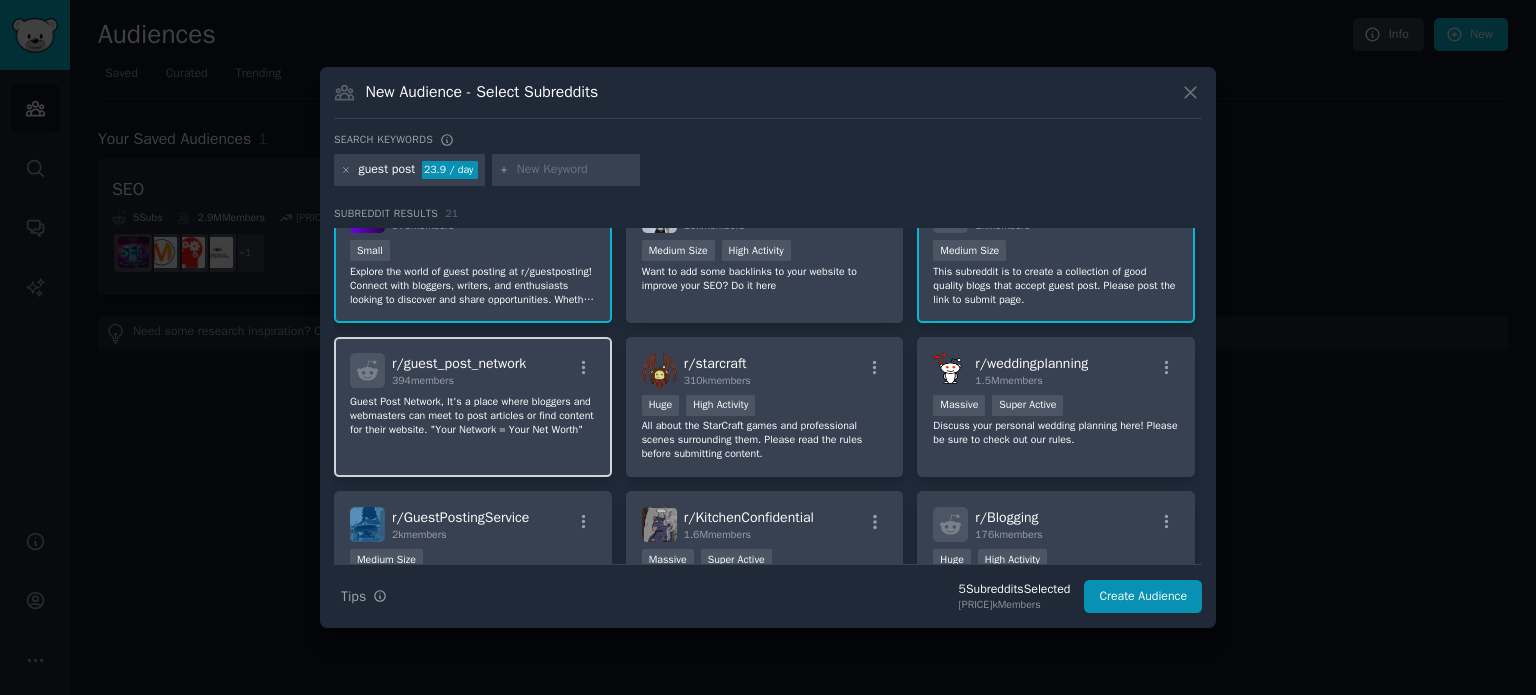 click on "Guest Post Network,  It's a place where bloggers and webmasters can meet to post articles or find content for their website.
"Your Network = Your Net Worth"" 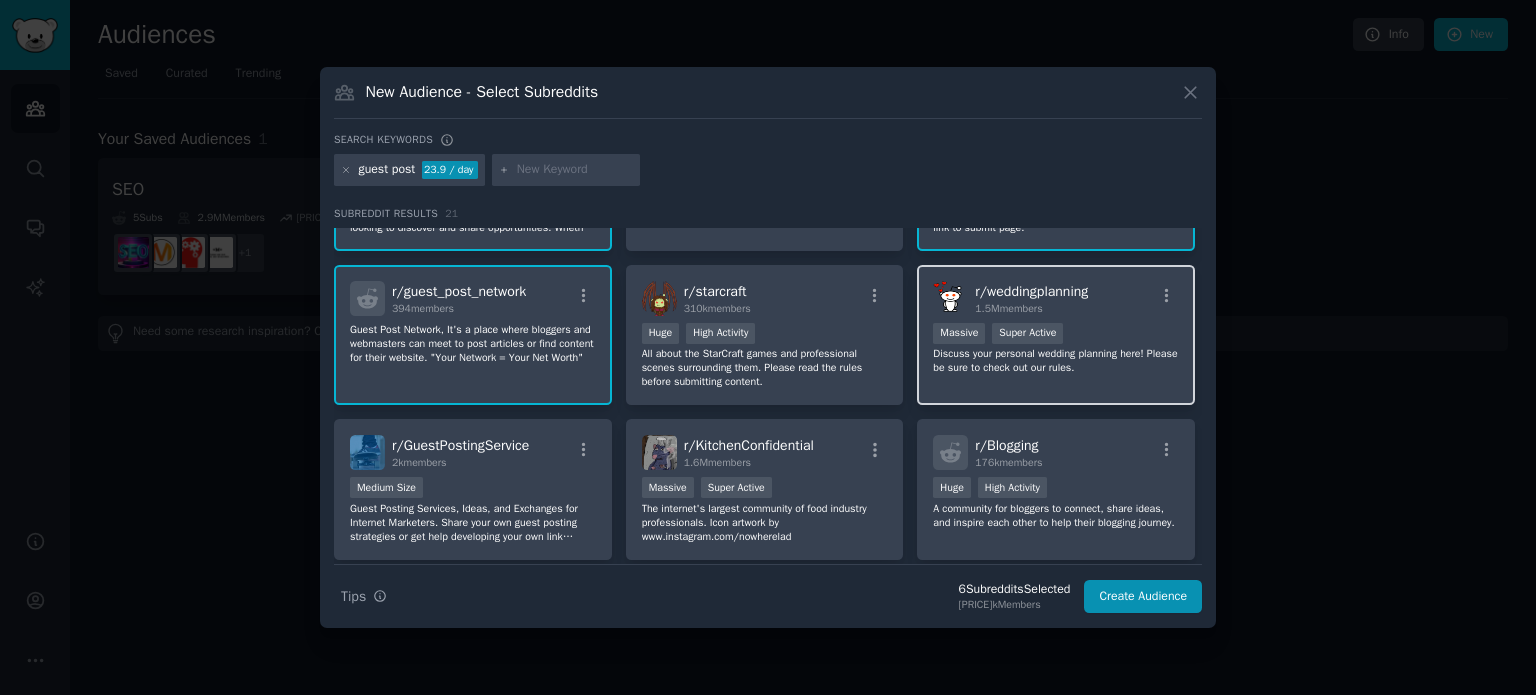 scroll, scrollTop: 300, scrollLeft: 0, axis: vertical 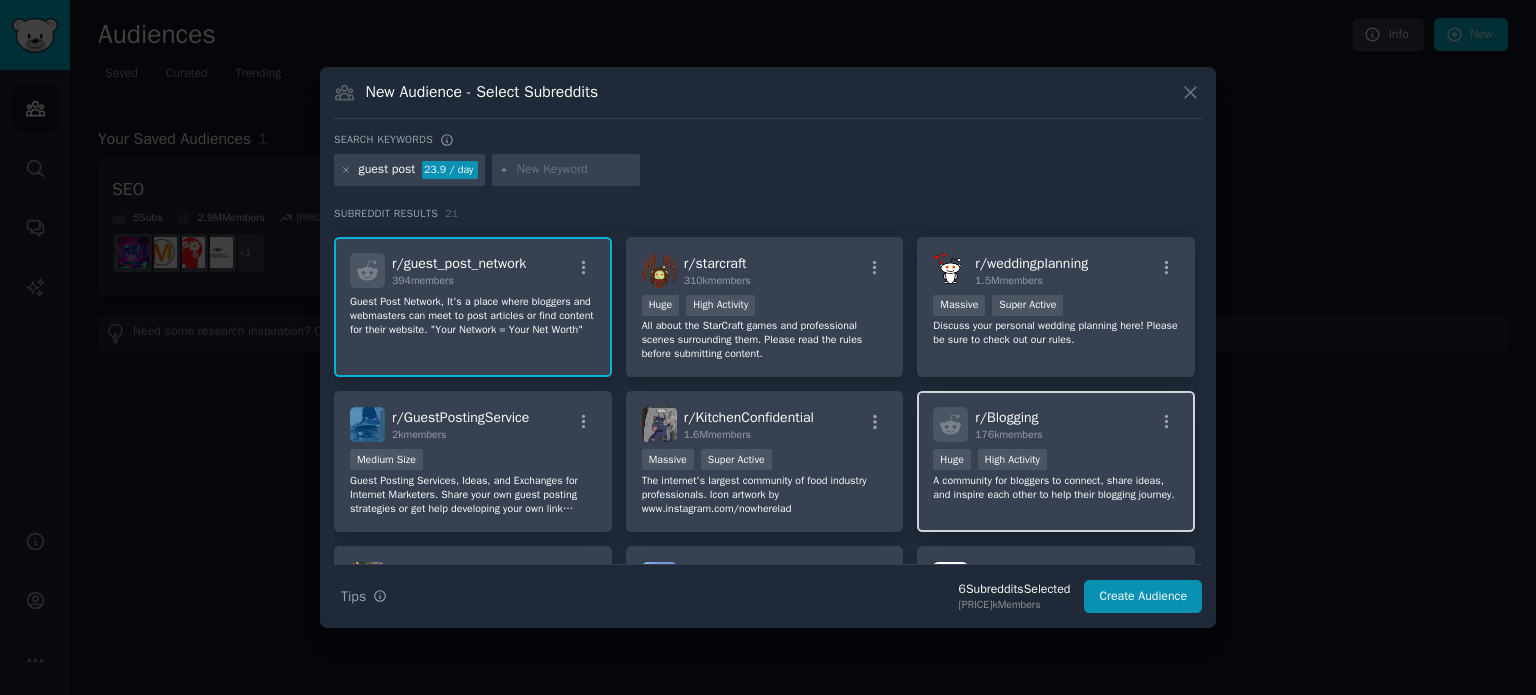 click on "Huge High Activity" at bounding box center [1056, 461] 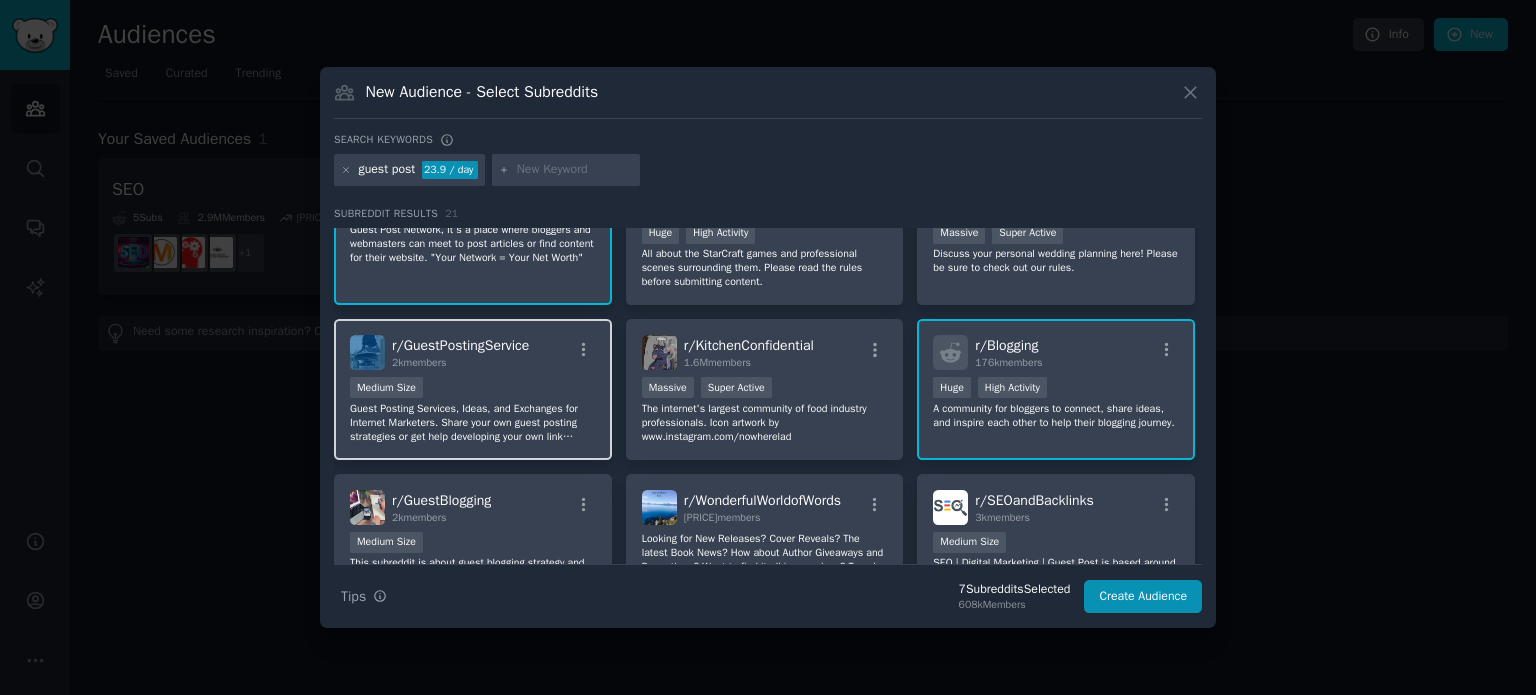 scroll, scrollTop: 400, scrollLeft: 0, axis: vertical 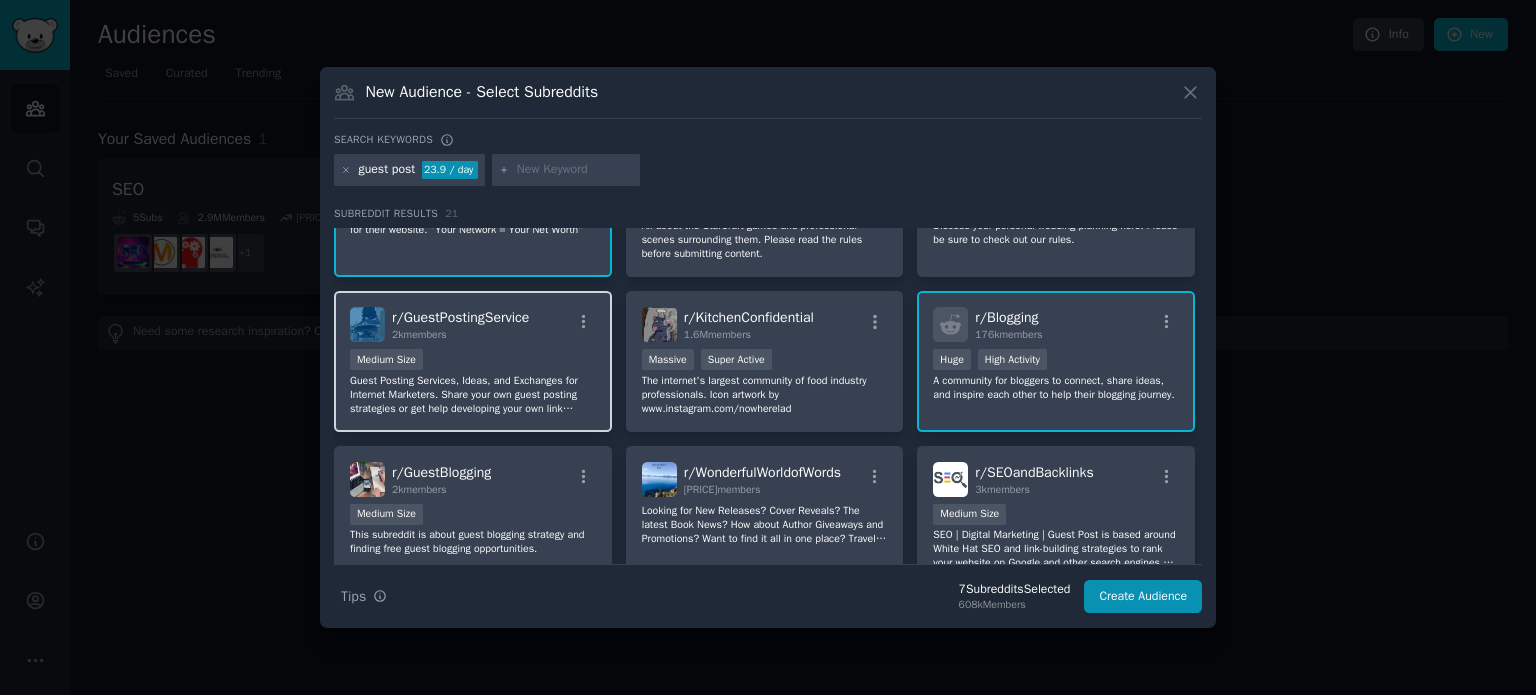 click on "Guest Posting Services, Ideas, and Exchanges for Internet Marketers. Share your own guest posting strategies or get help developing your own link building projects through guest posting." at bounding box center (473, 395) 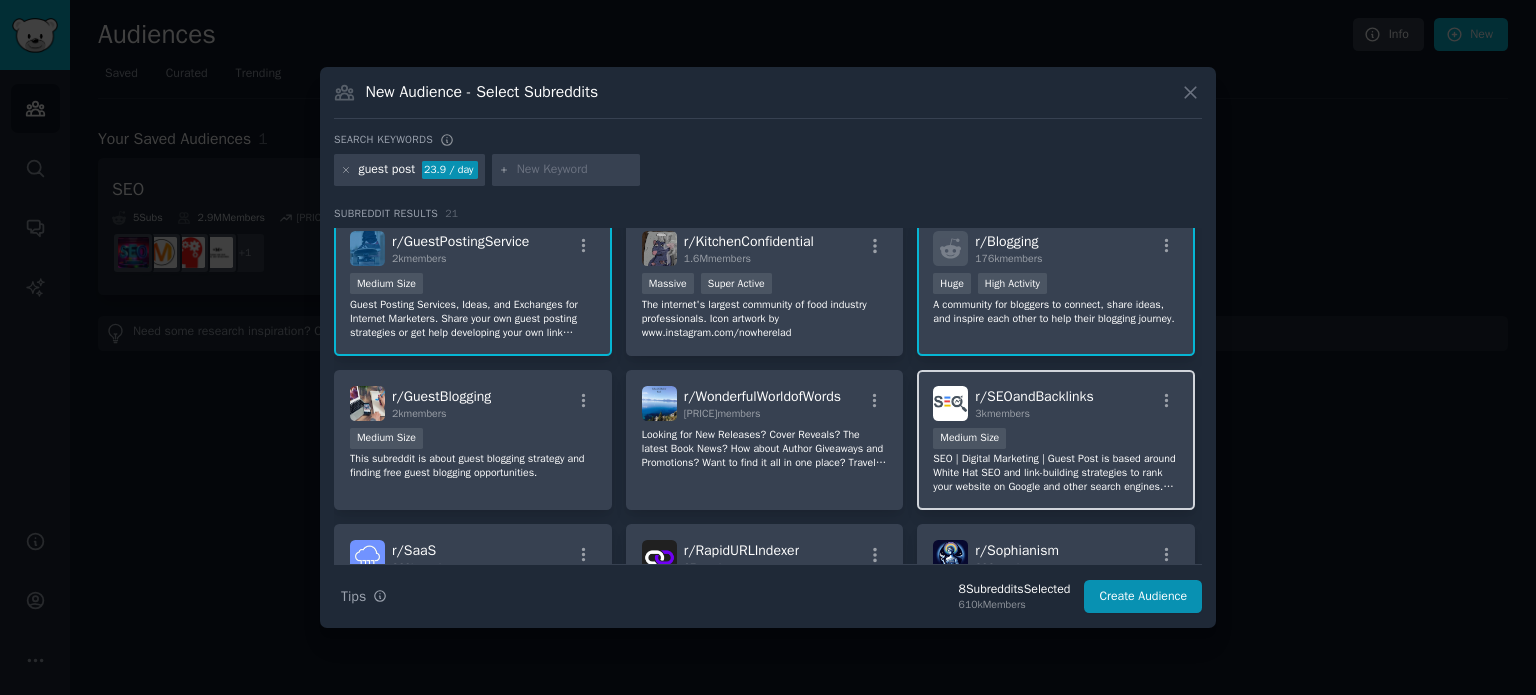 scroll, scrollTop: 500, scrollLeft: 0, axis: vertical 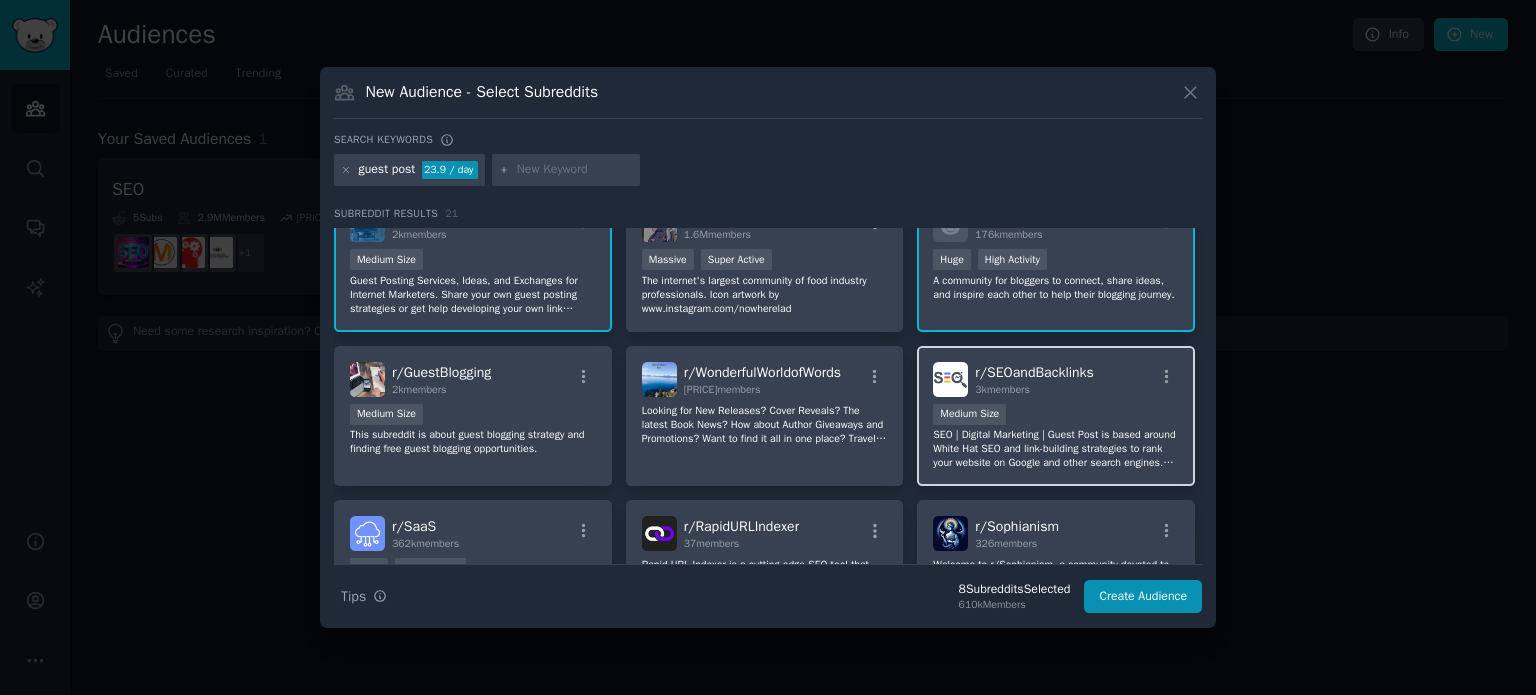 drag, startPoint x: 1101, startPoint y: 433, endPoint x: 995, endPoint y: 426, distance: 106.23088 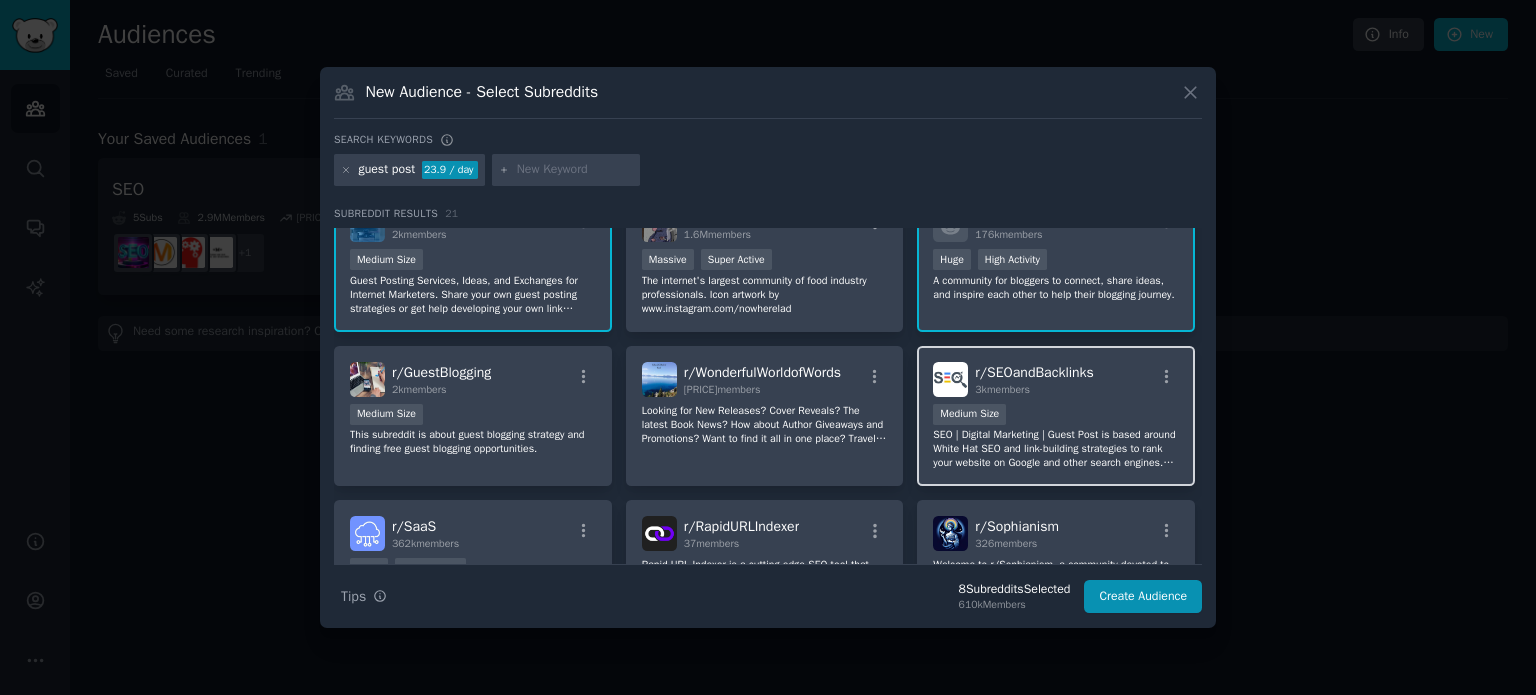 click on "SEO | Digital Marketing | Guest Post is based around White Hat SEO and link-building strategies to rank your website on Google and other search engines. This community is open to those who wanna share Google's page ranking factors and best practices of SEO & Digital Marketing to rise in SERP." at bounding box center [1056, 449] 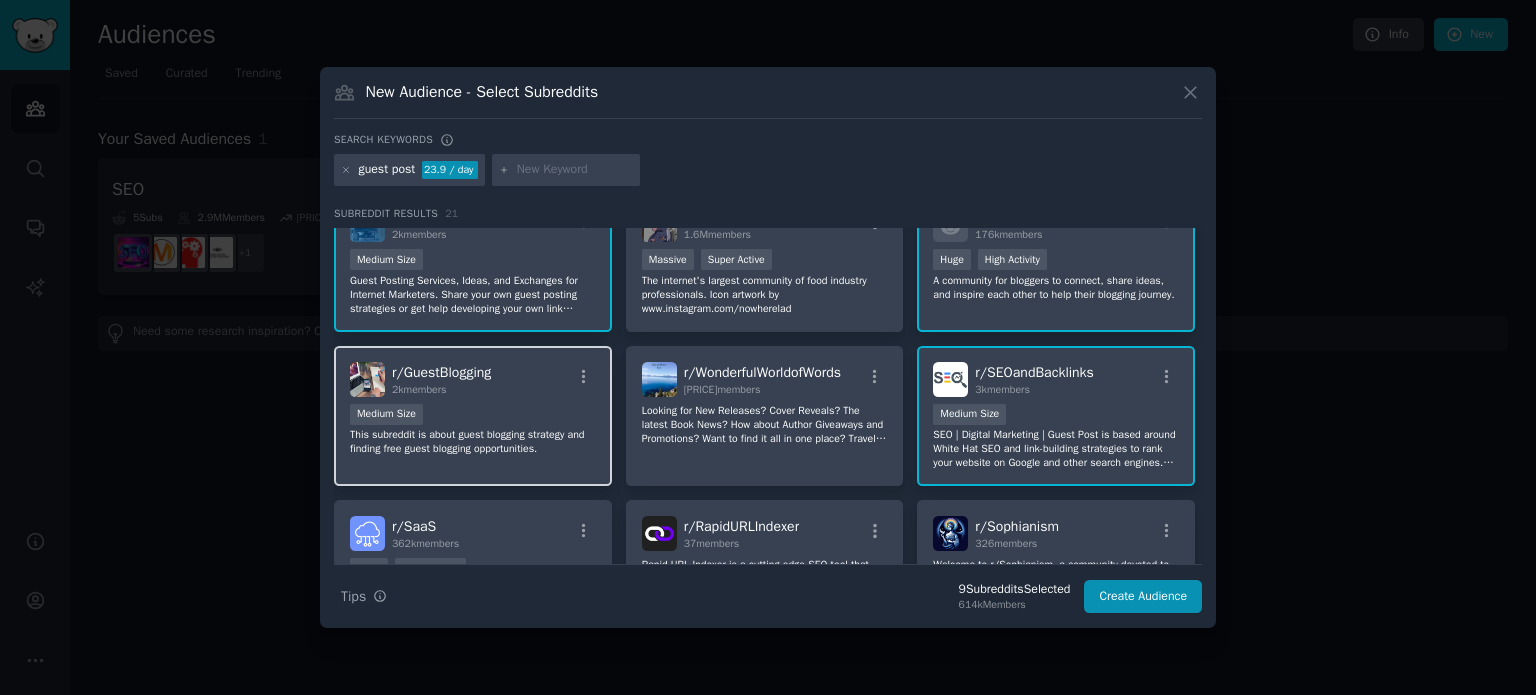 click on "Medium Size" at bounding box center (473, 416) 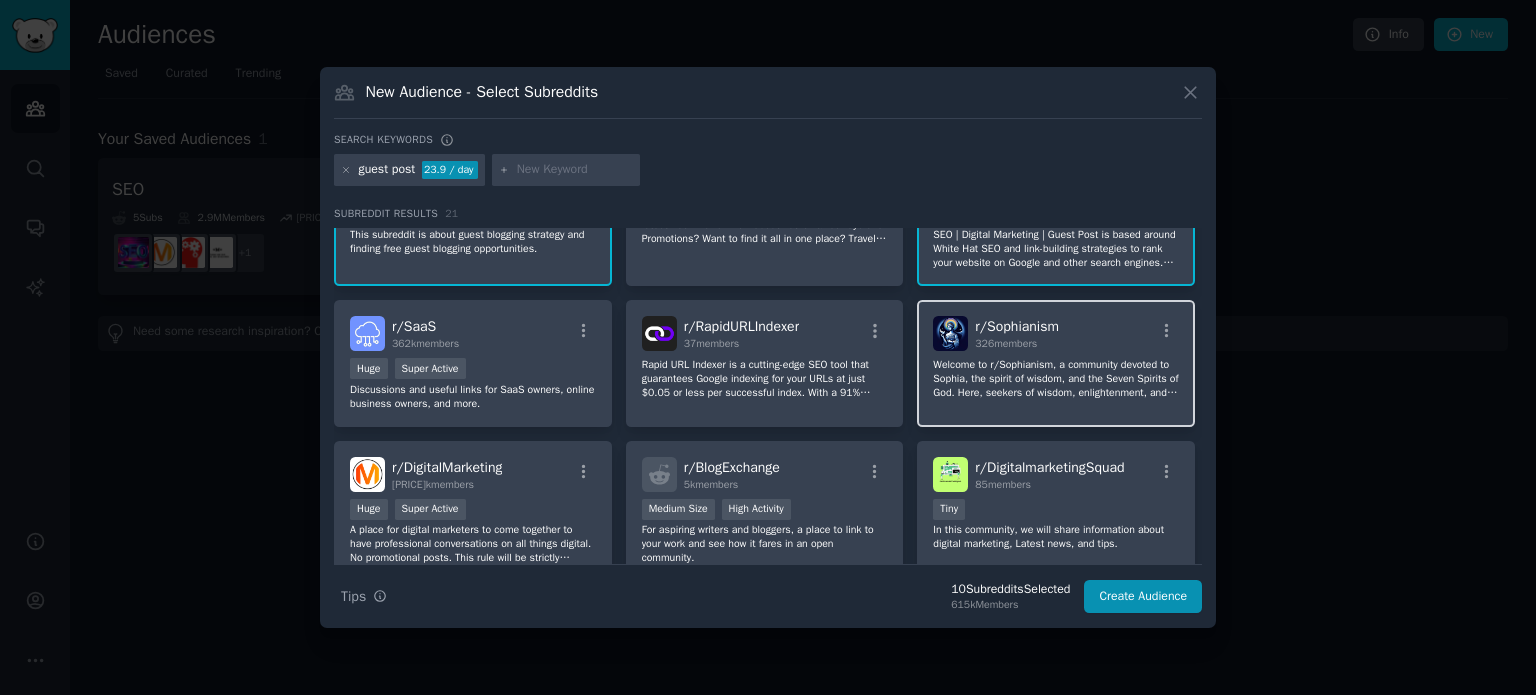 scroll, scrollTop: 781, scrollLeft: 0, axis: vertical 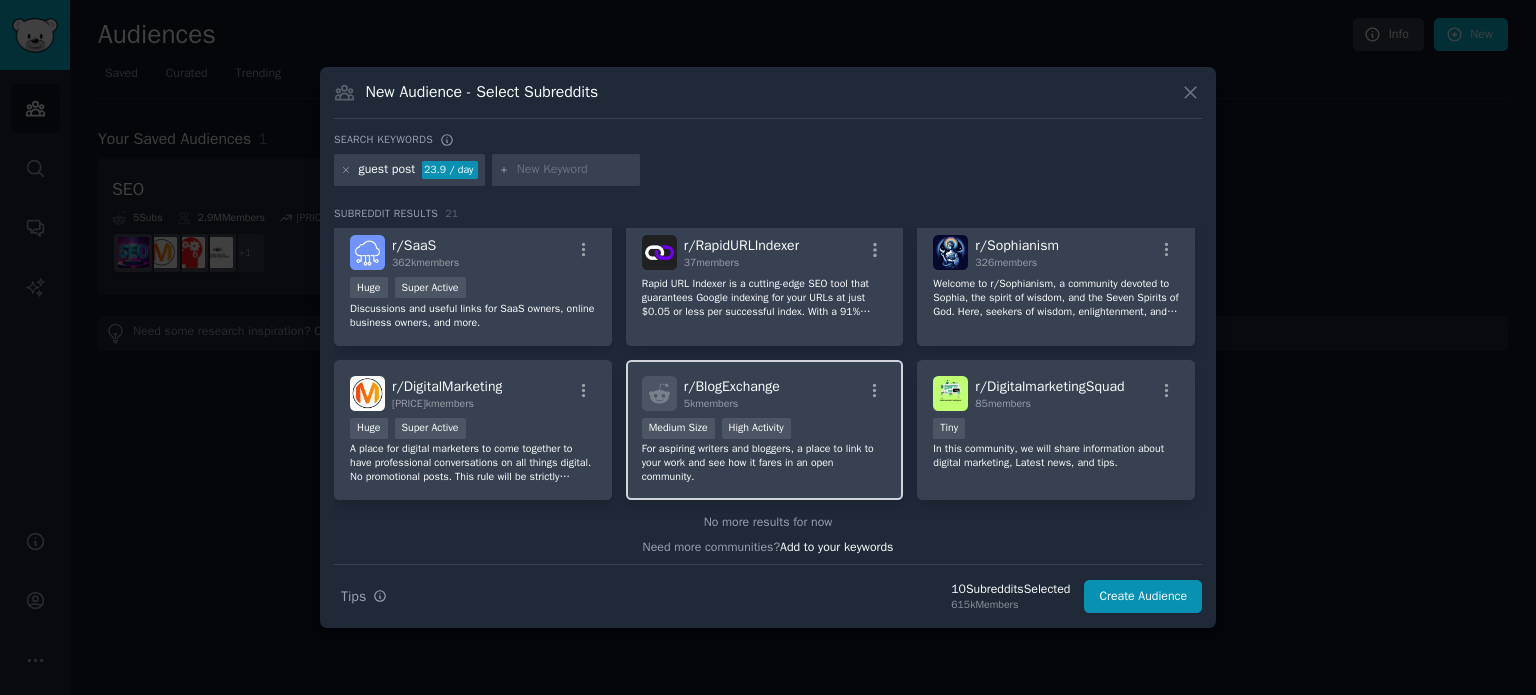 click on "For aspiring writers and bloggers, a place to link to your work and see how it fares in an open community." at bounding box center (765, 463) 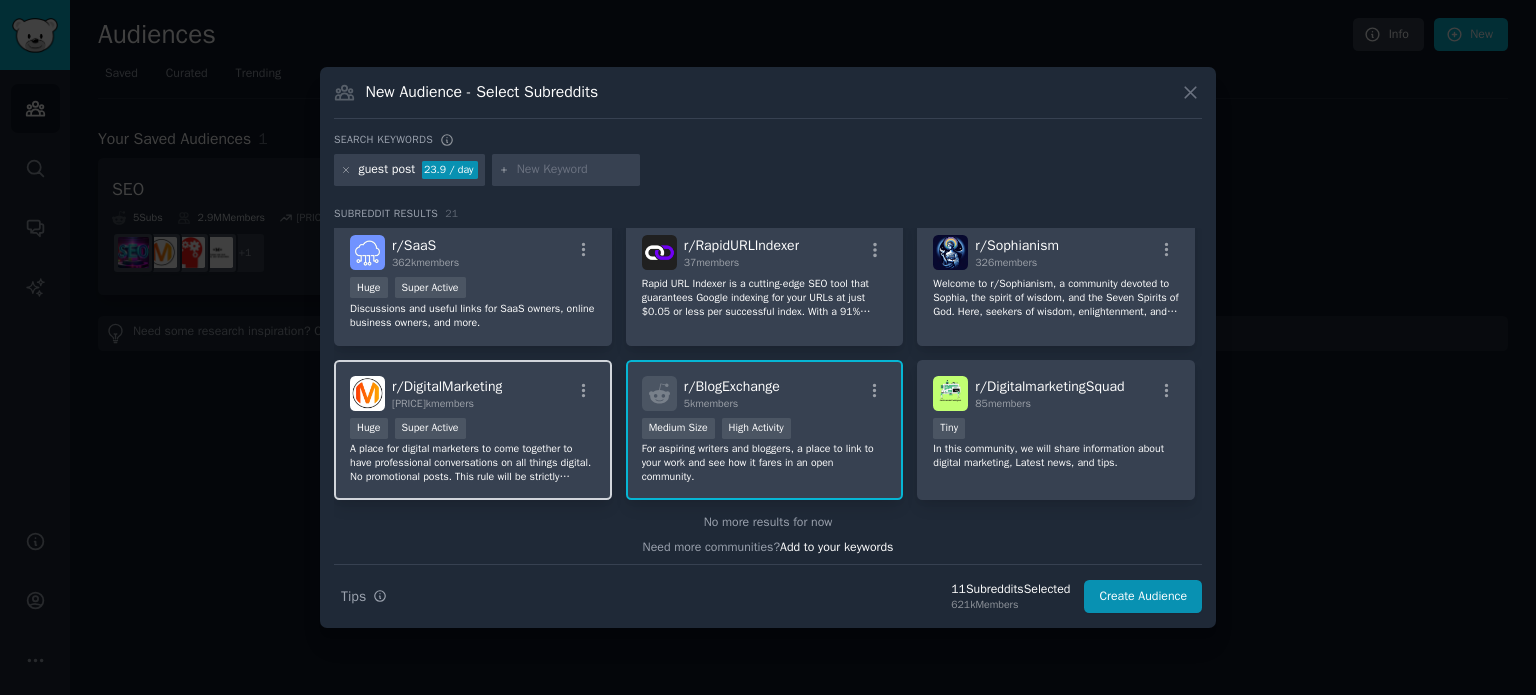 click on "A place for digital marketers to come together to have professional conversations on all things digital.
No promotional posts. This rule will be strictly enforced." at bounding box center [473, 463] 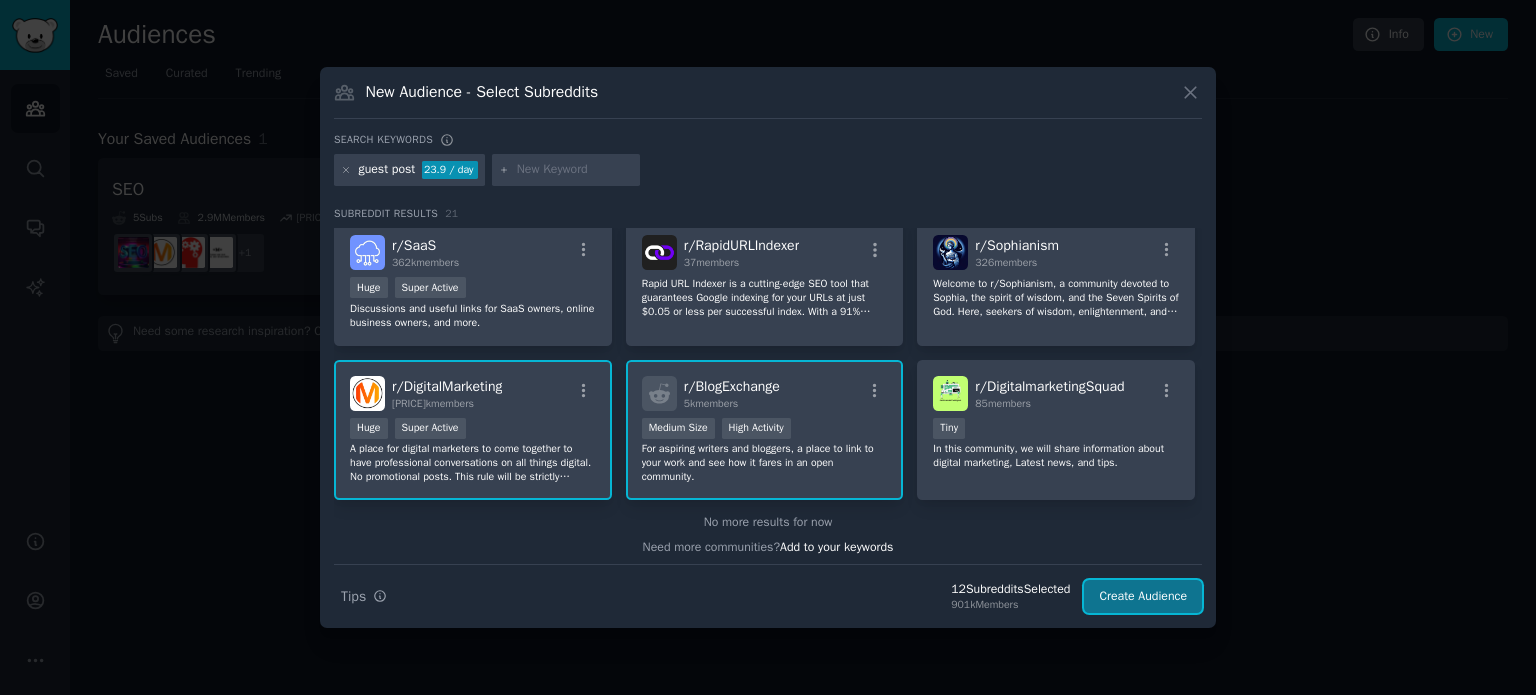 click on "Create Audience" at bounding box center (1143, 597) 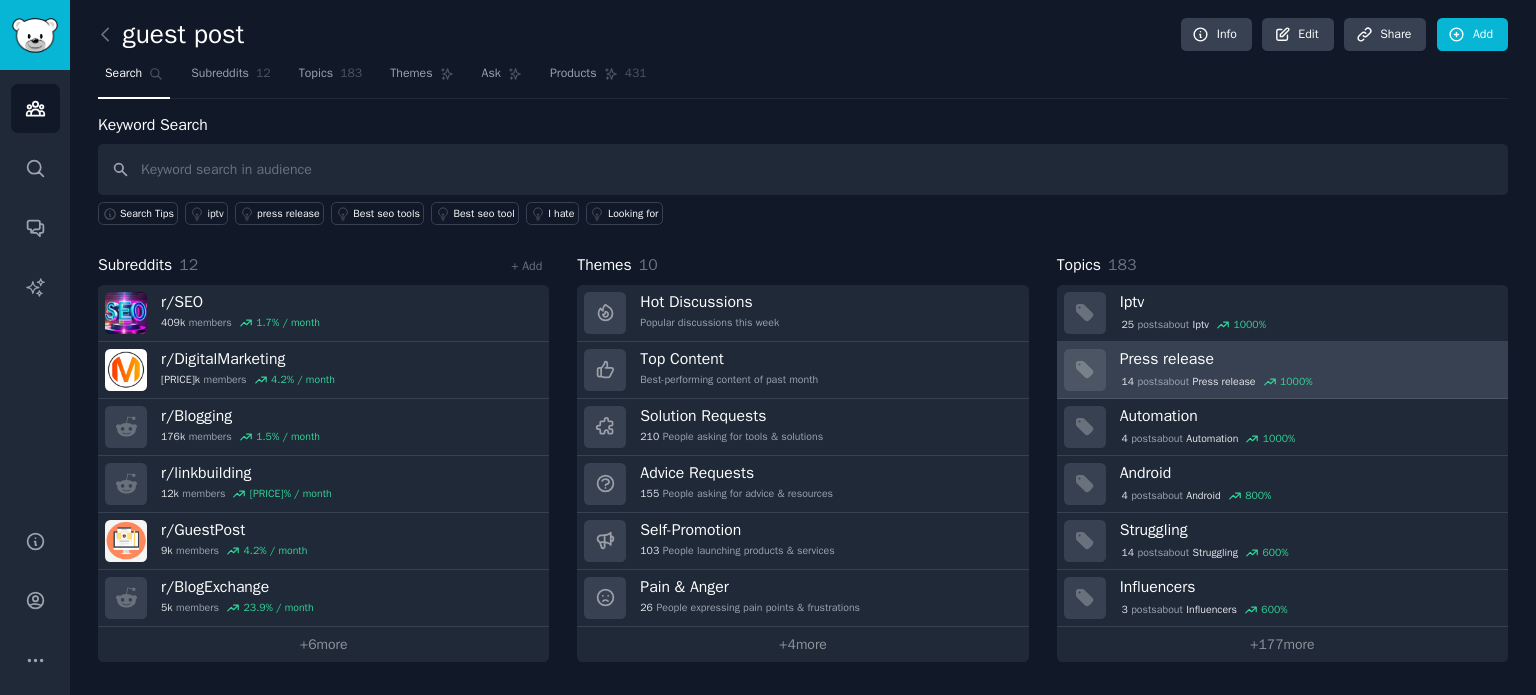 click on "[PRICE]  post s  about  Press release 1000 %" at bounding box center (1307, 380) 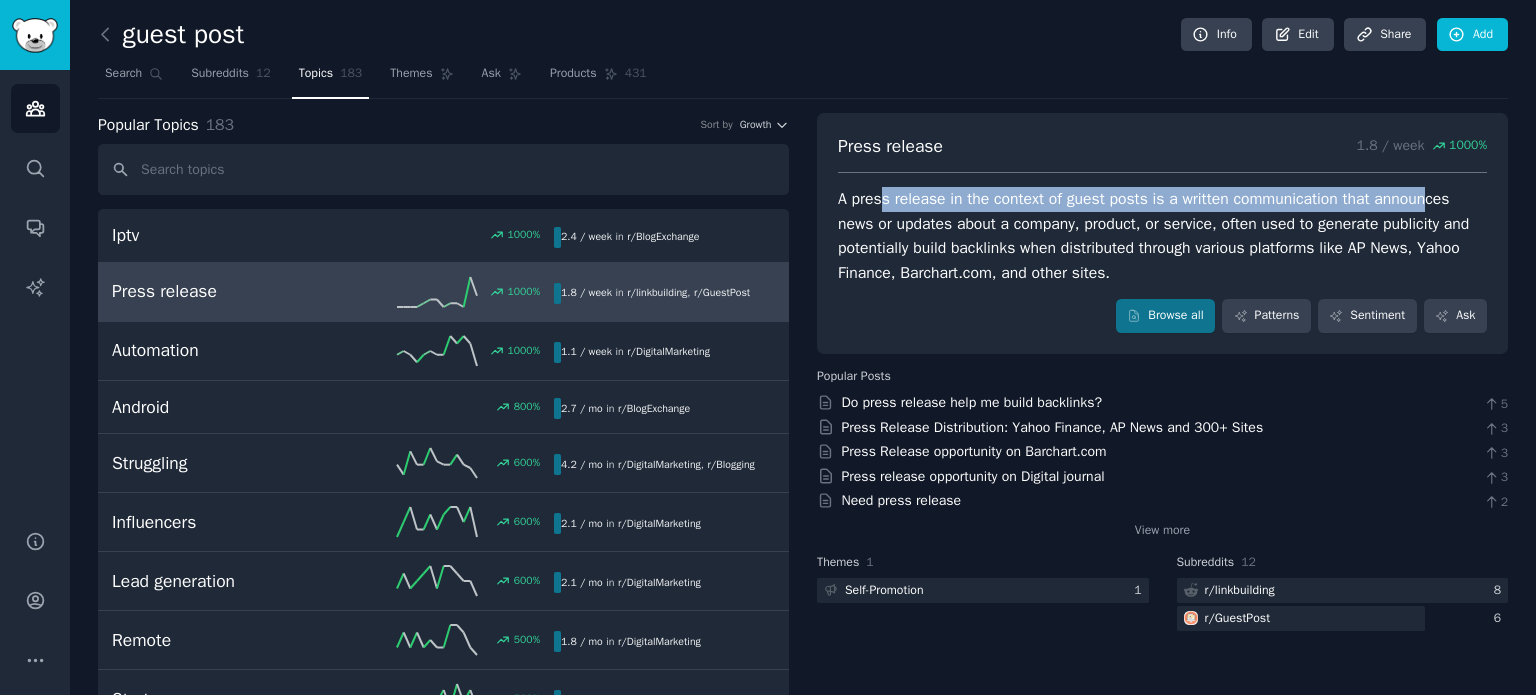 drag, startPoint x: 901, startPoint y: 199, endPoint x: 1423, endPoint y: 196, distance: 522.0086 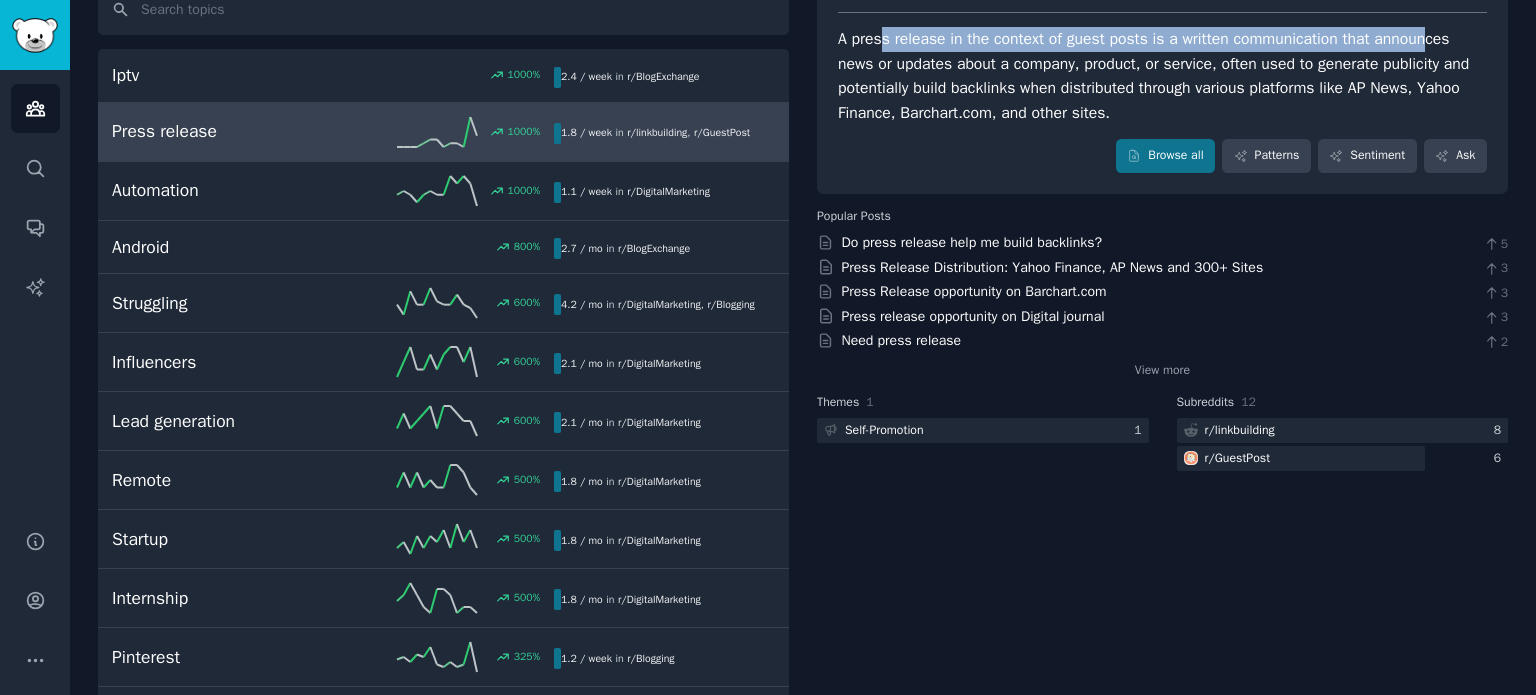 scroll, scrollTop: 200, scrollLeft: 0, axis: vertical 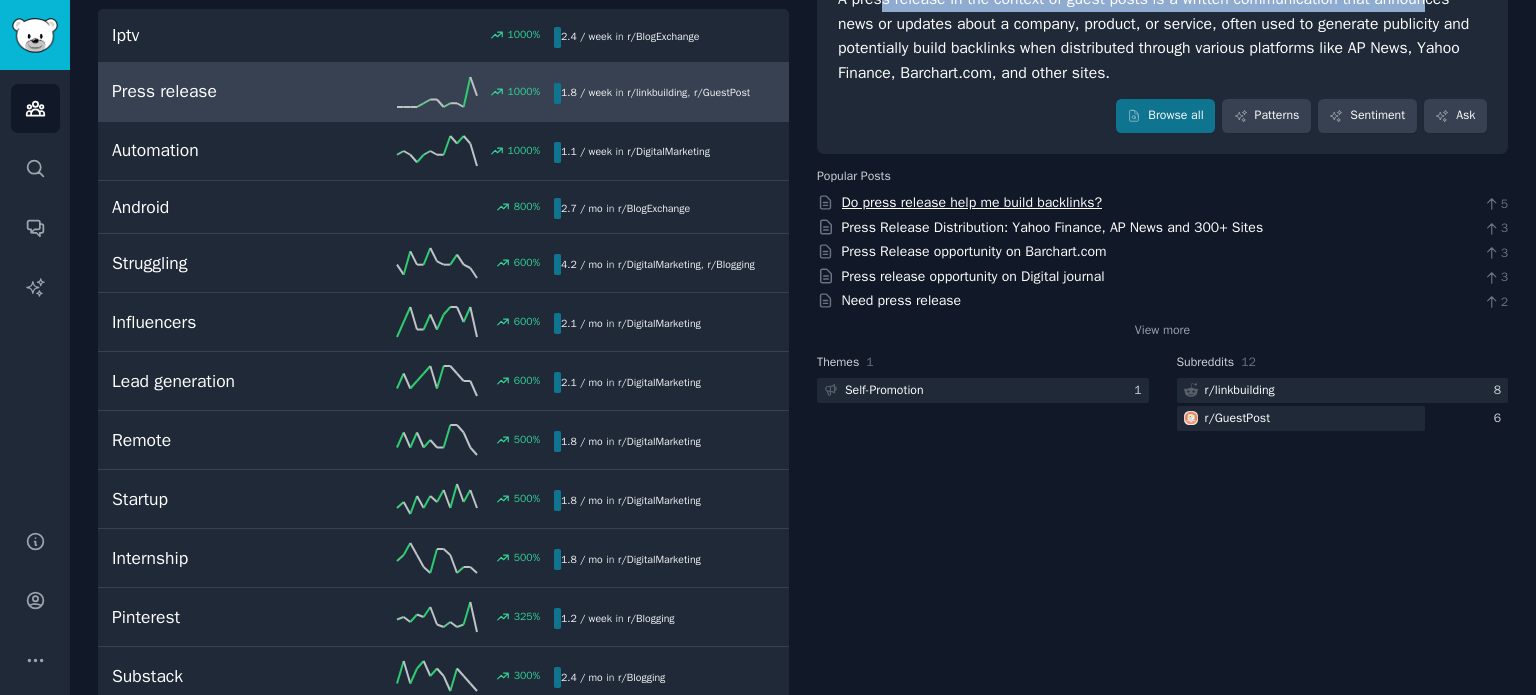 click on "Do press release help me build backlinks?" at bounding box center [972, 202] 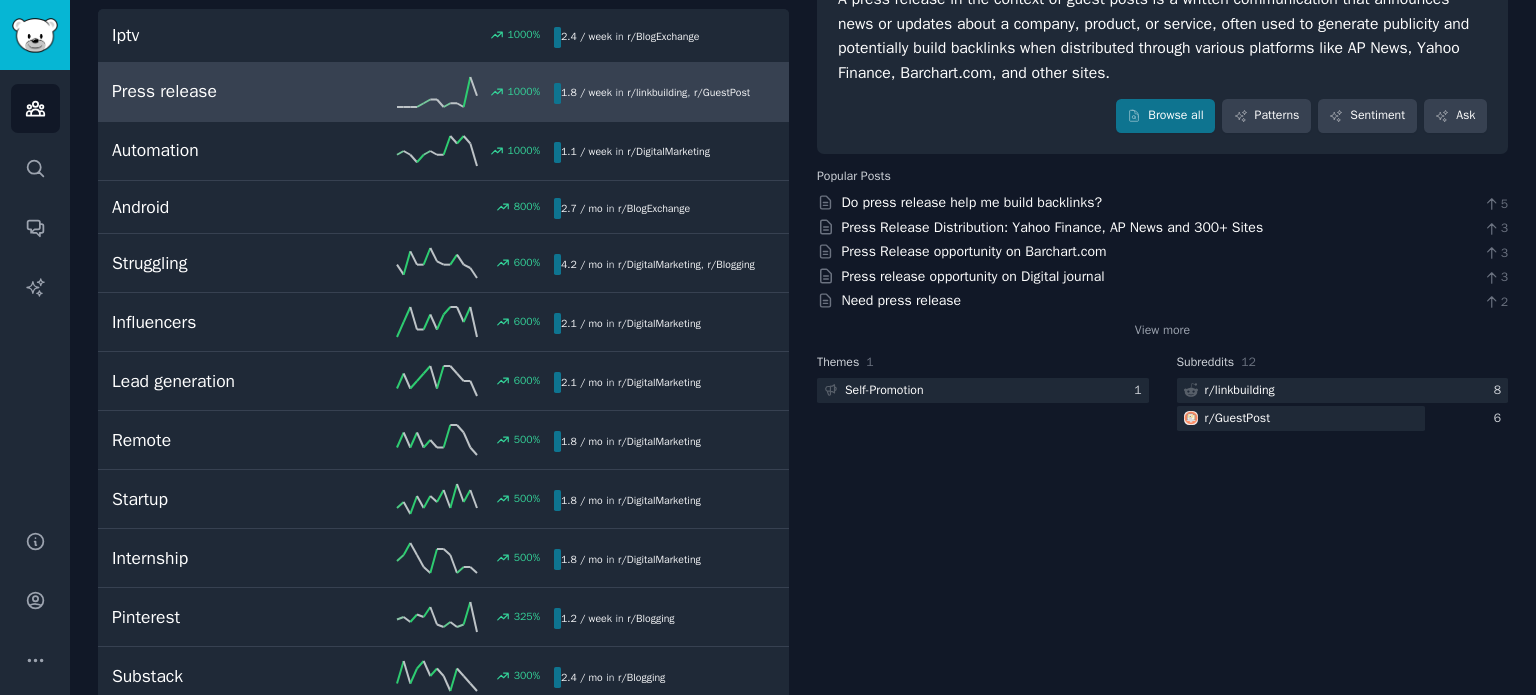click on "Press release 1.8 / week 1000 % A press release in the context of guest posts is a written communication that announces news or updates about a company, product, or service, often used to generate publicity and potentially build backlinks when distributed through various platforms like AP News, Yahoo Finance, Barchart.com, and other sites. Browse all Patterns Sentiment Ask Popular Posts Do press release help me build backlinks? 5 Press Release Distribution: Yahoo Finance, AP News and 300+ Sites 3 Press Release opportunity on Barchart.com 3 Press release opportunity on Digital journal 3 Need press release 2 View more Themes 1   Self-Promotion 1 Subreddits 12  r/ linkbuilding 8  r/ GuestPost 6" at bounding box center (1162, 5307) 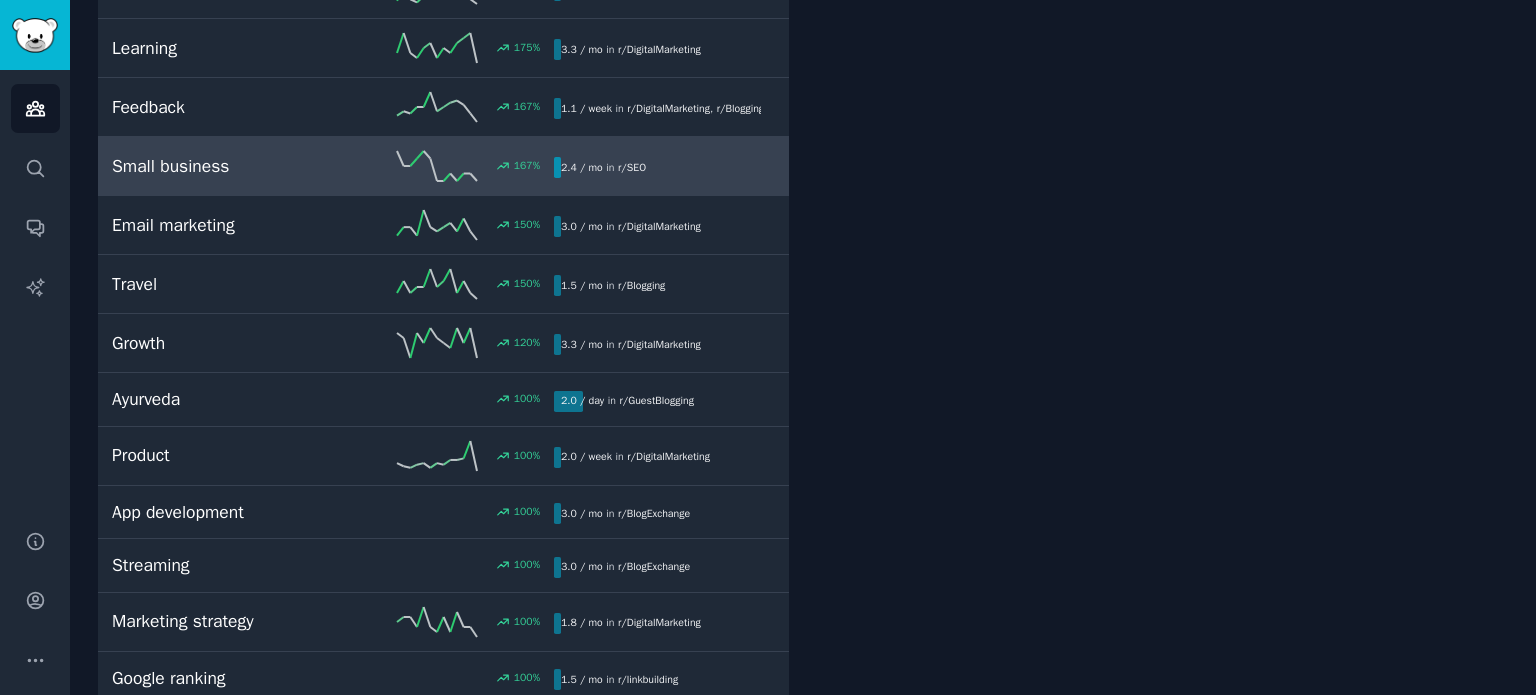 scroll, scrollTop: 1500, scrollLeft: 0, axis: vertical 